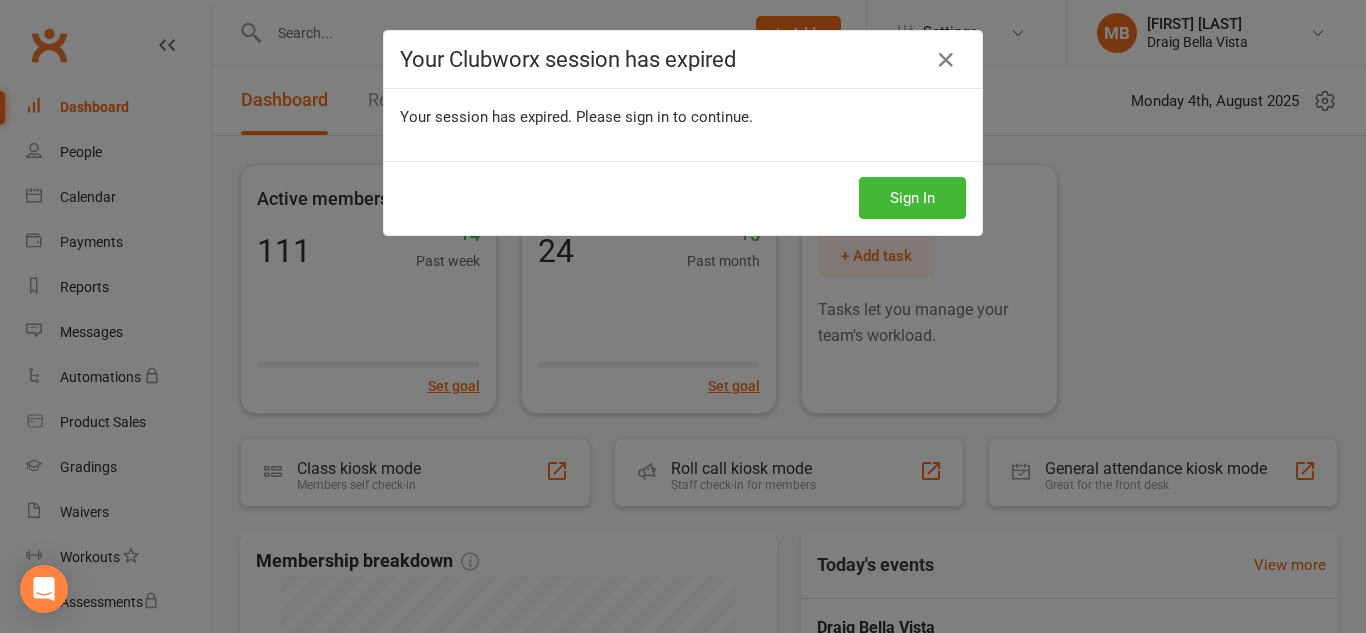 scroll, scrollTop: 518, scrollLeft: 0, axis: vertical 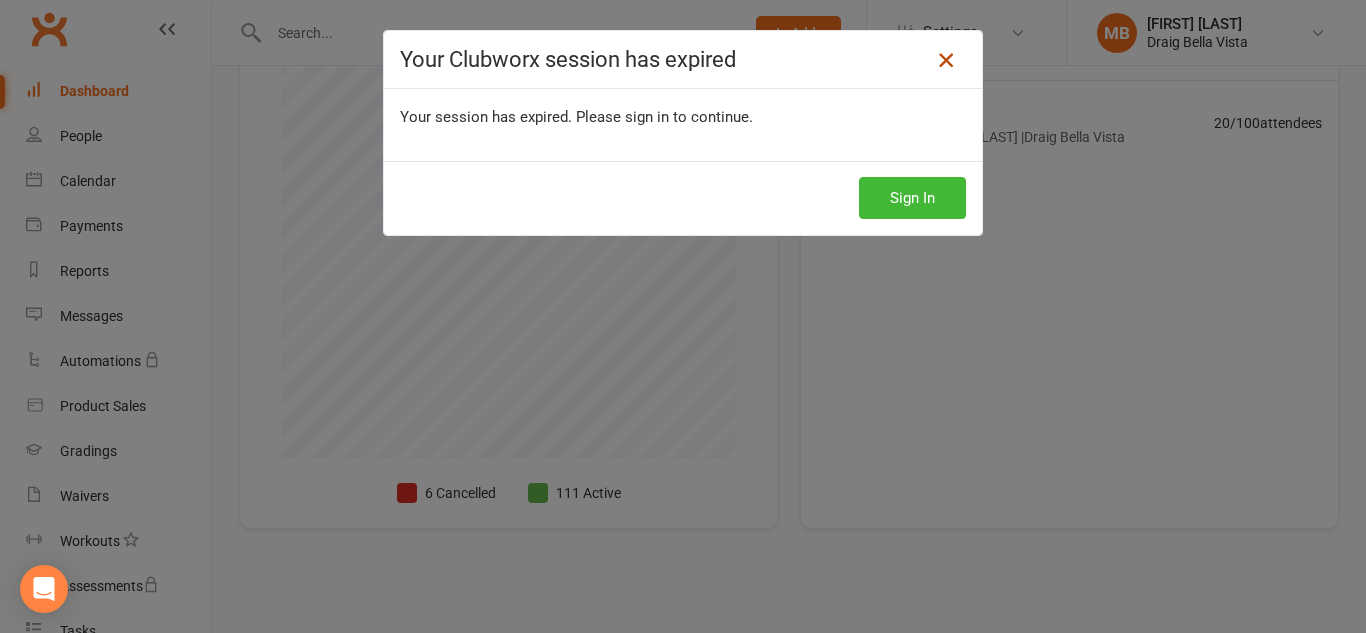 click at bounding box center (946, 60) 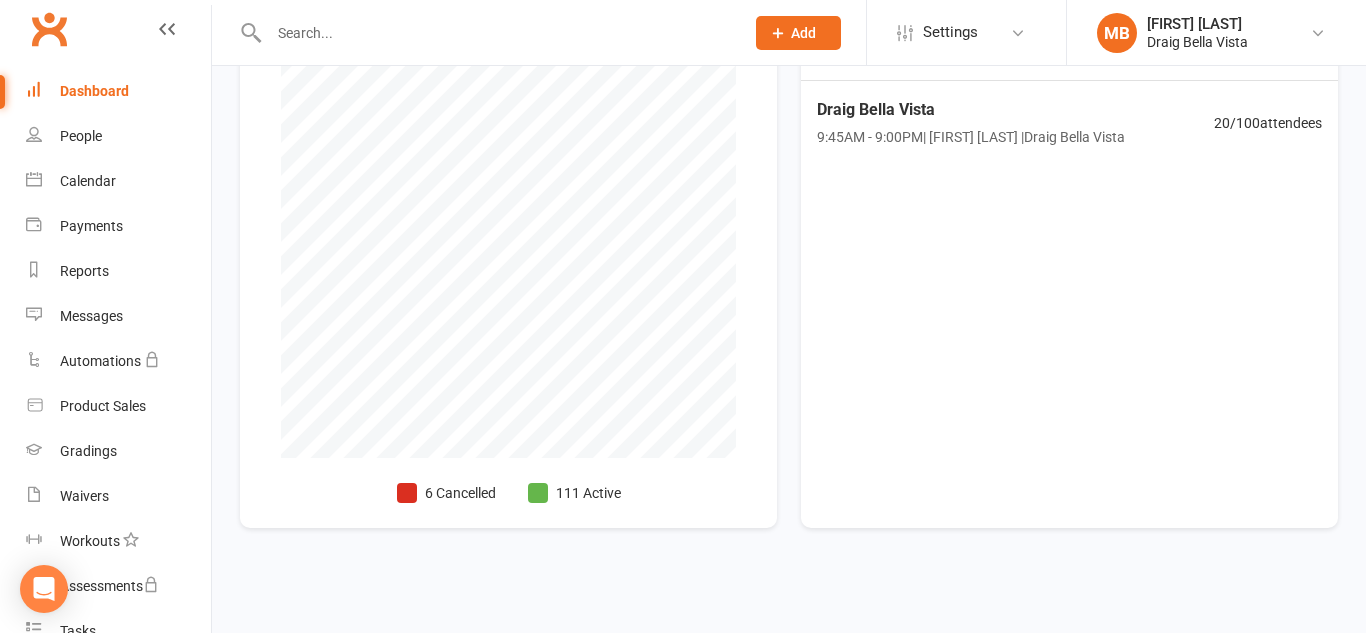 scroll, scrollTop: 0, scrollLeft: 0, axis: both 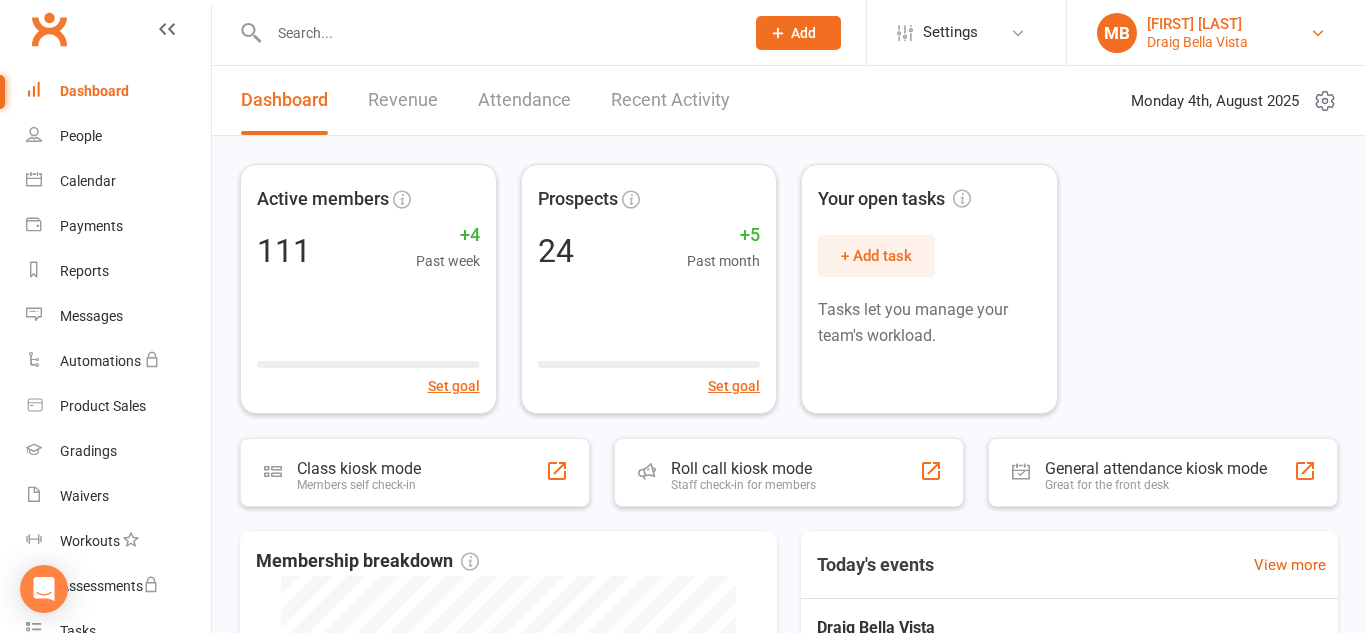 click on "[FIRST] [LAST] [PLACE] [PLACE]" at bounding box center [1216, 33] 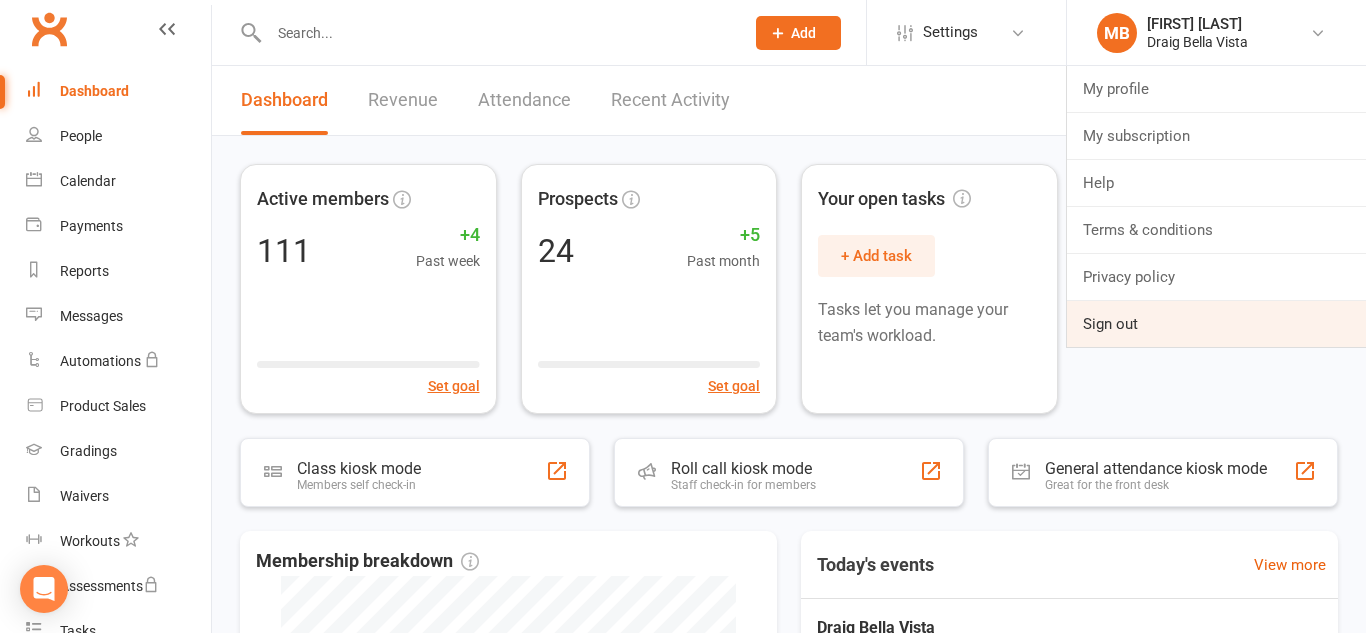 click on "Sign out" at bounding box center (1216, 324) 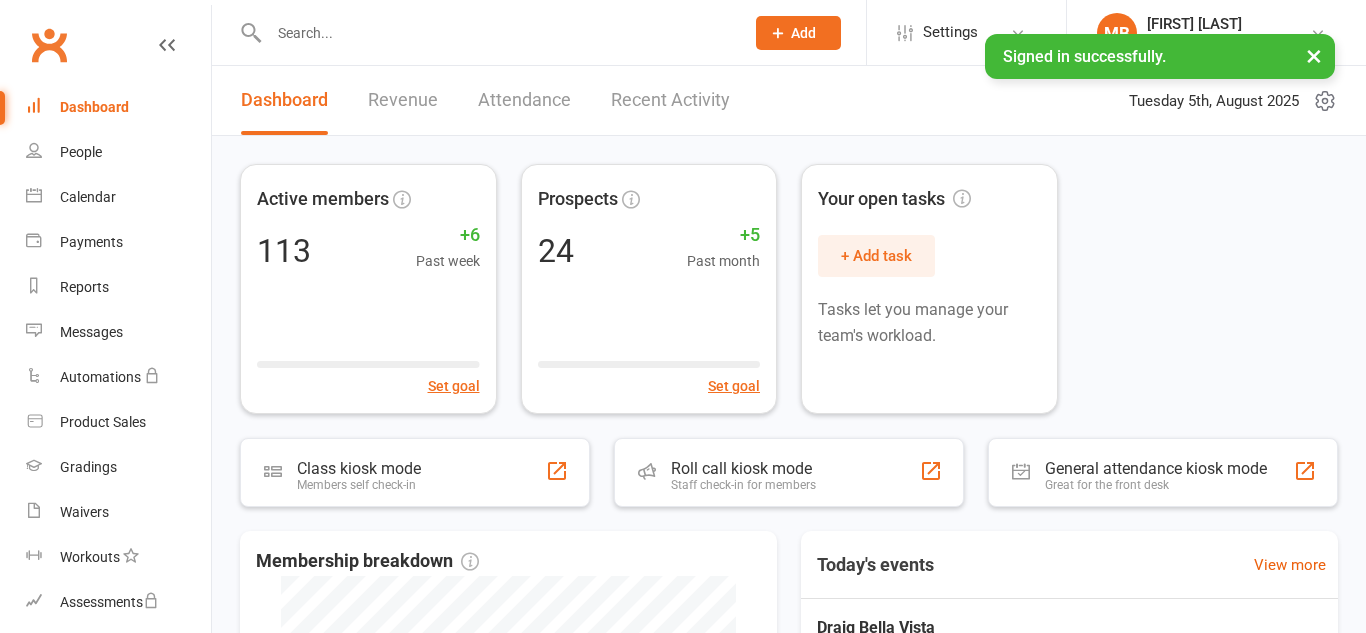 scroll, scrollTop: 0, scrollLeft: 0, axis: both 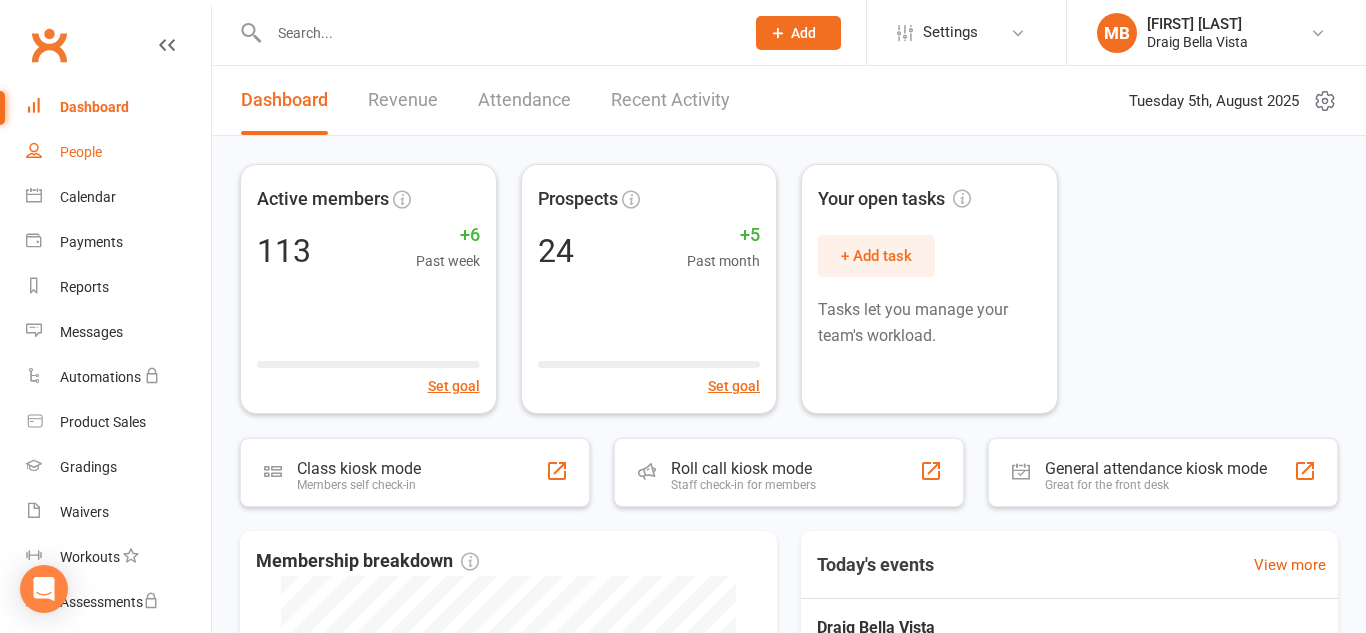 click on "People" at bounding box center (118, 152) 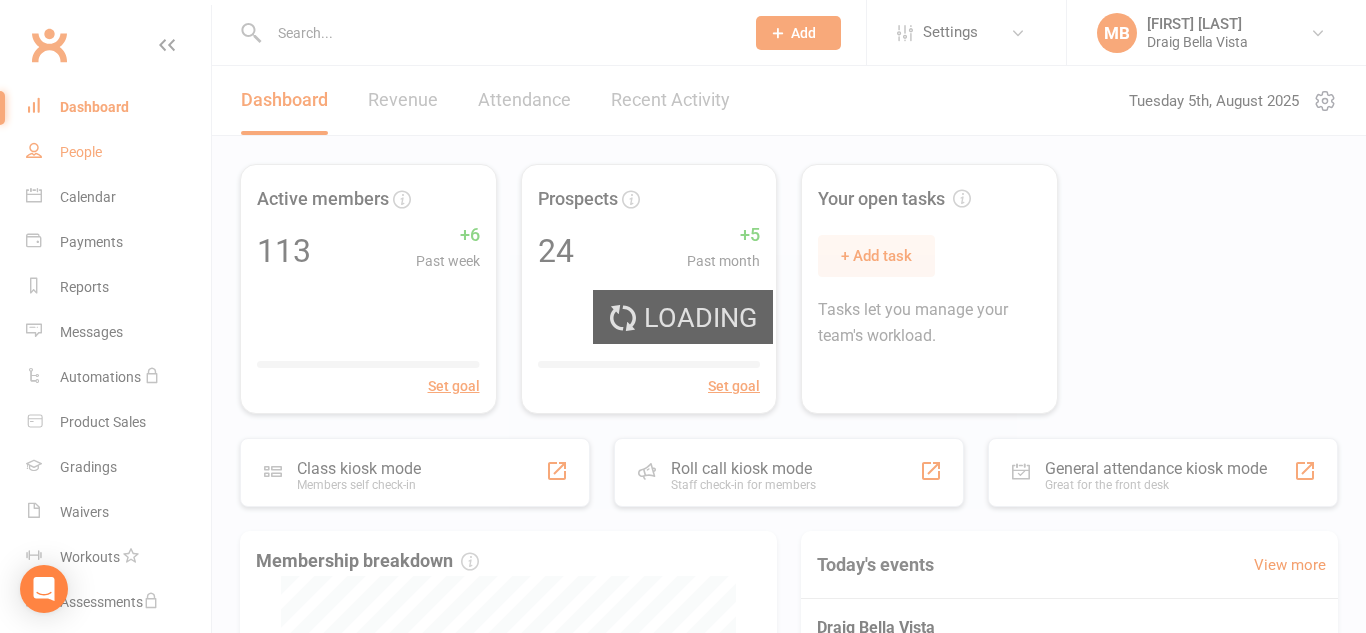 select on "100" 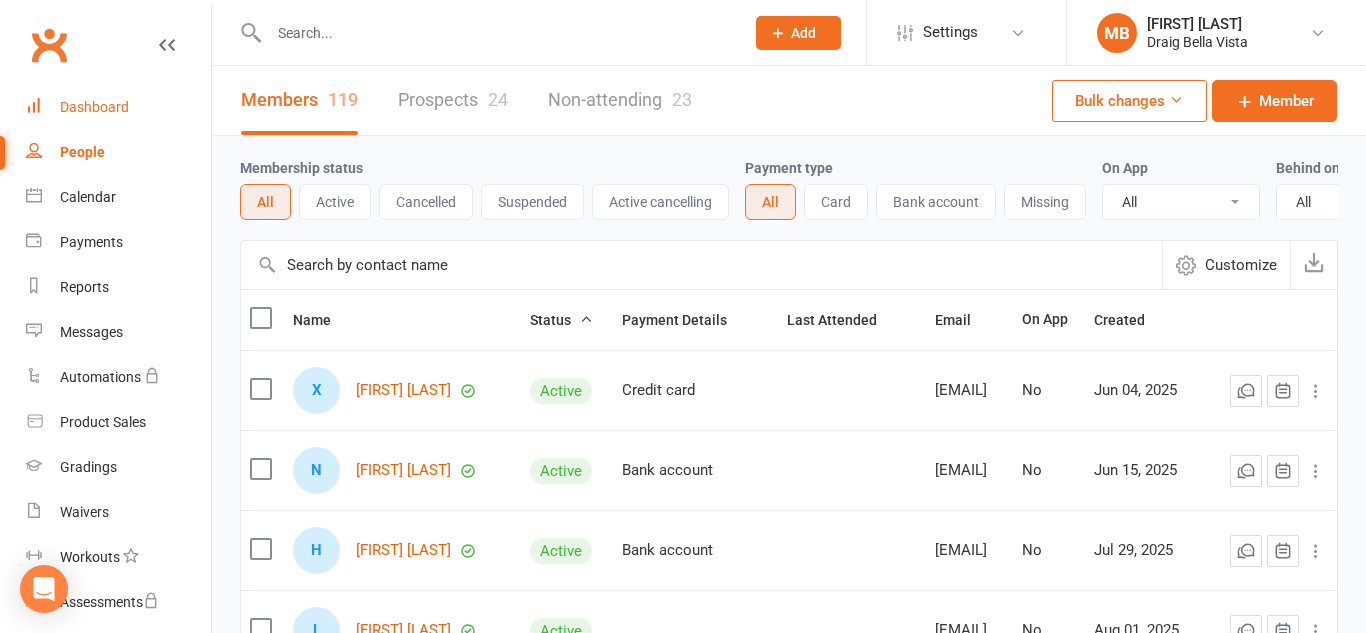 click on "Dashboard" at bounding box center (118, 107) 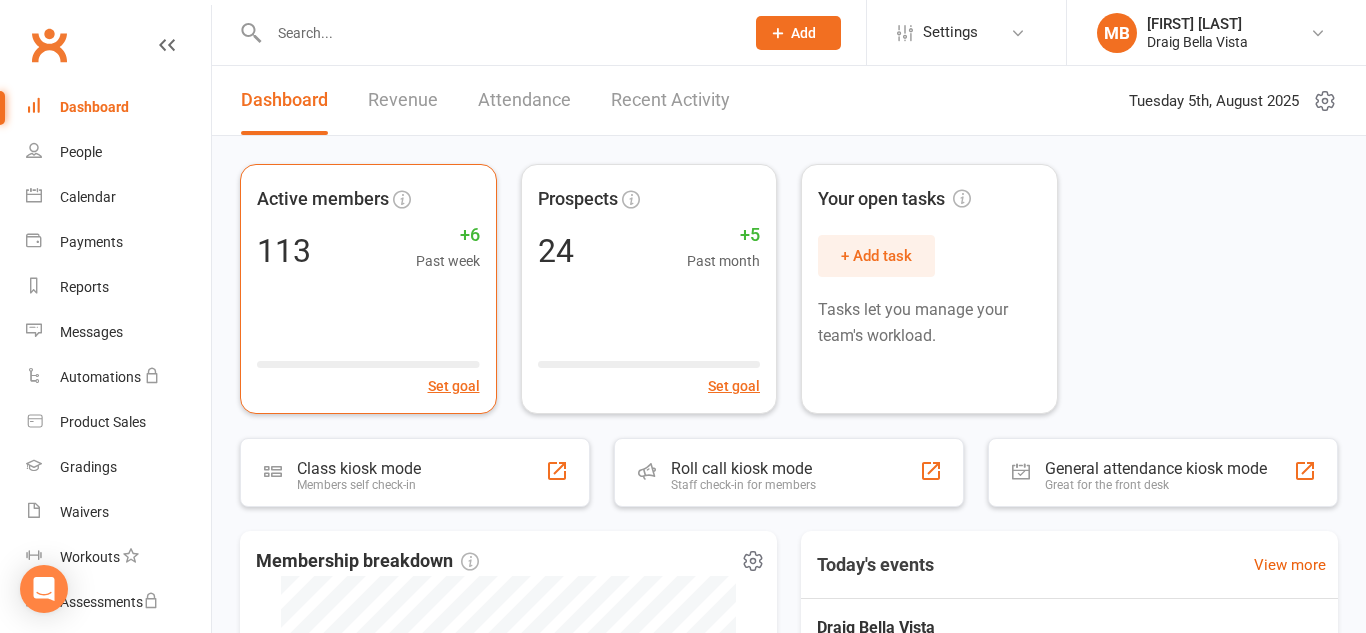 scroll, scrollTop: 3, scrollLeft: 0, axis: vertical 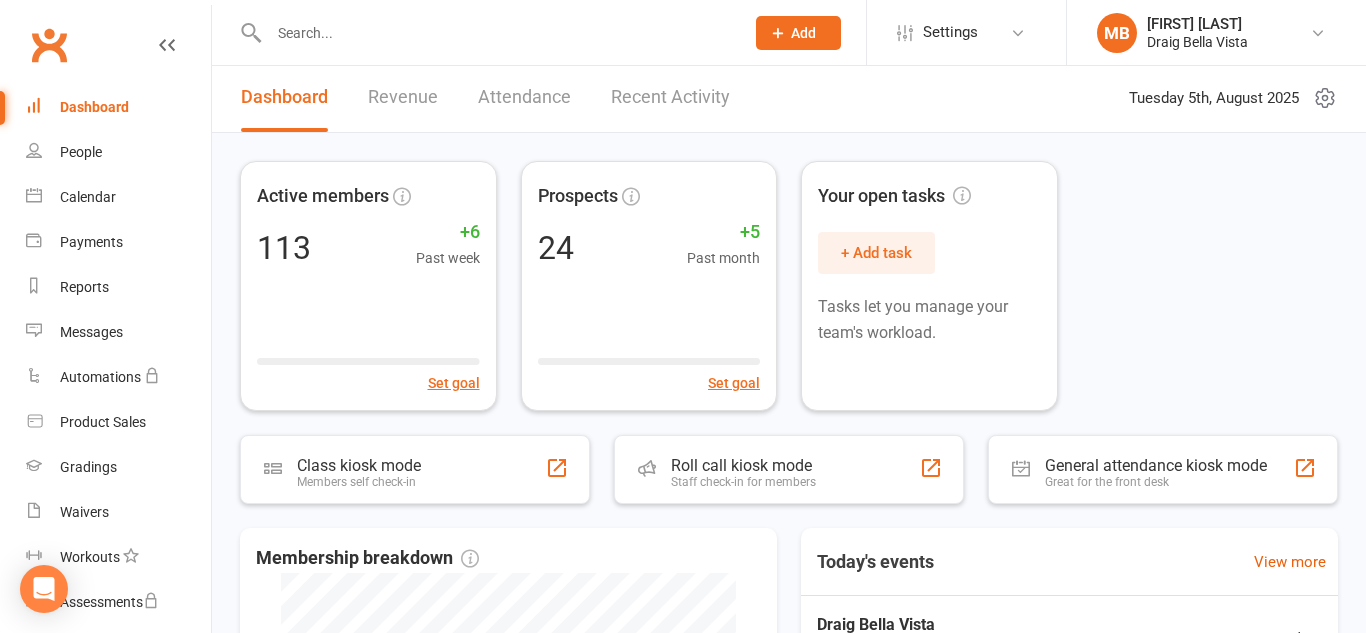 click at bounding box center (496, 33) 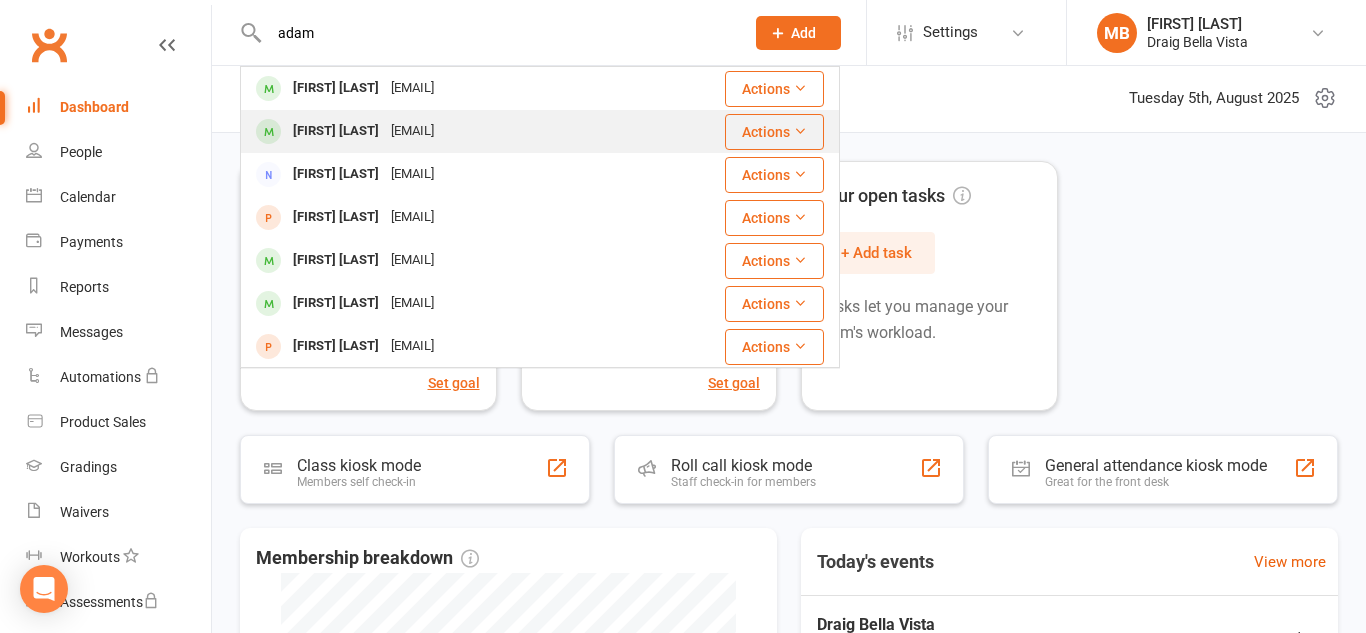 type on "adam" 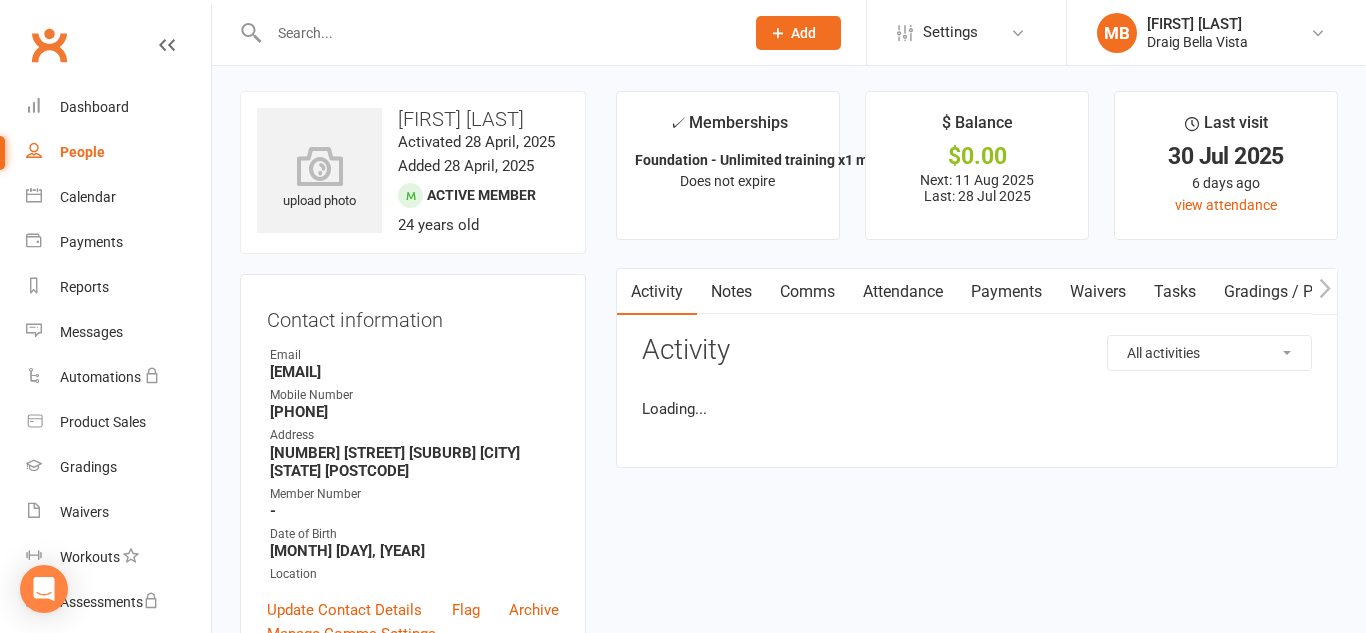 scroll, scrollTop: 0, scrollLeft: 0, axis: both 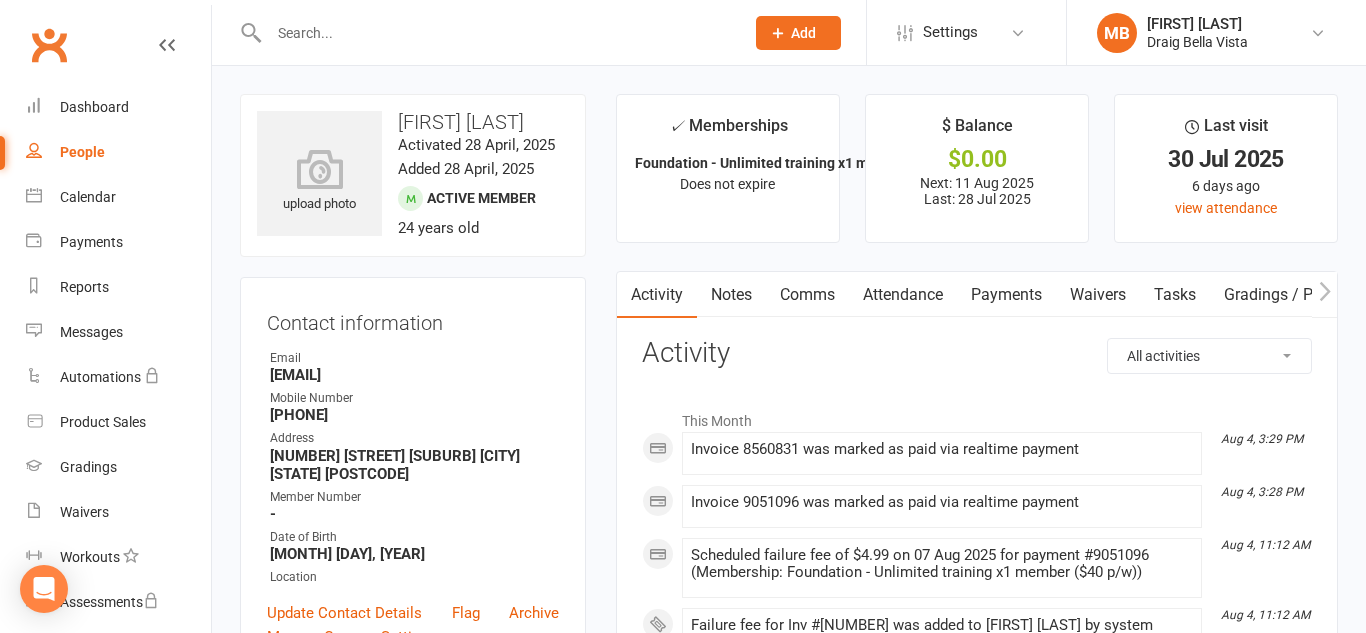 click on "Payments" at bounding box center (1006, 295) 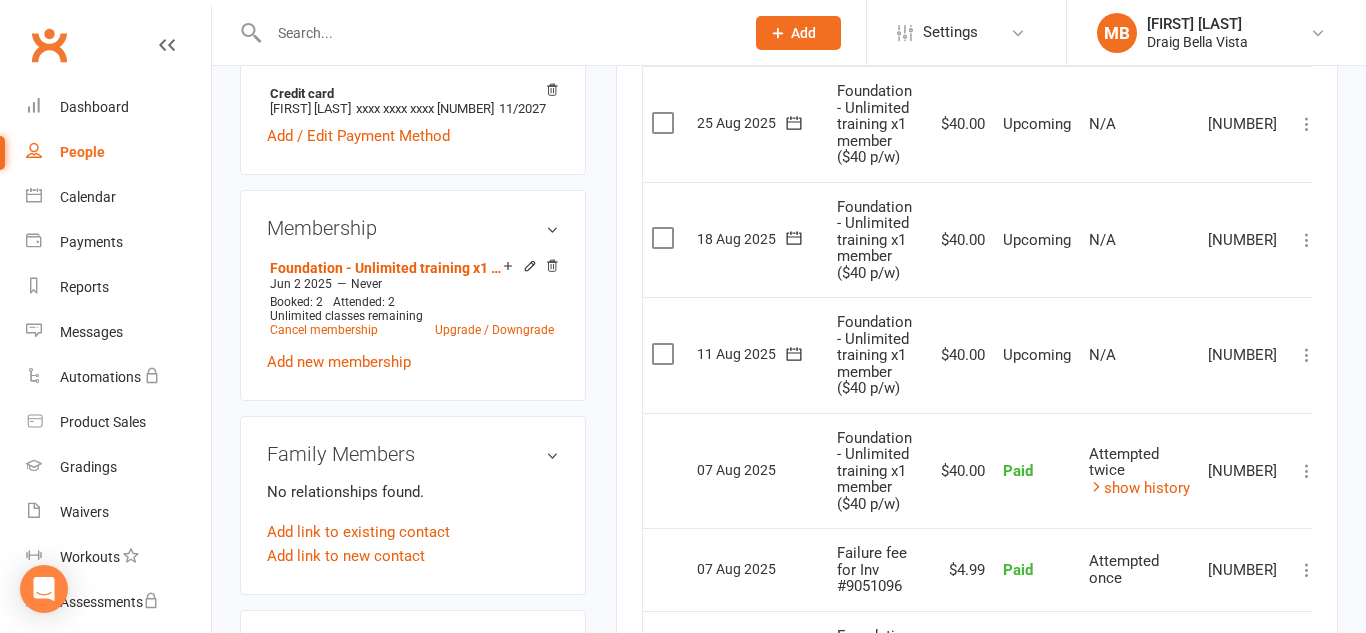 scroll, scrollTop: 673, scrollLeft: 0, axis: vertical 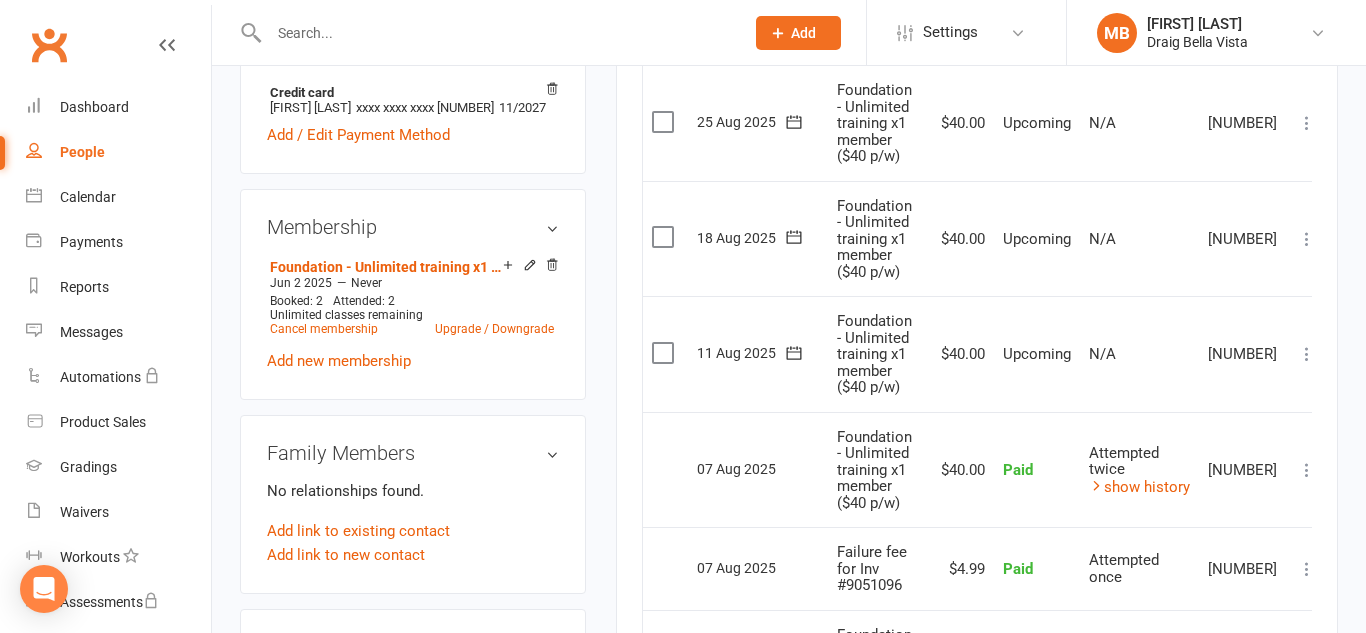click at bounding box center [496, 33] 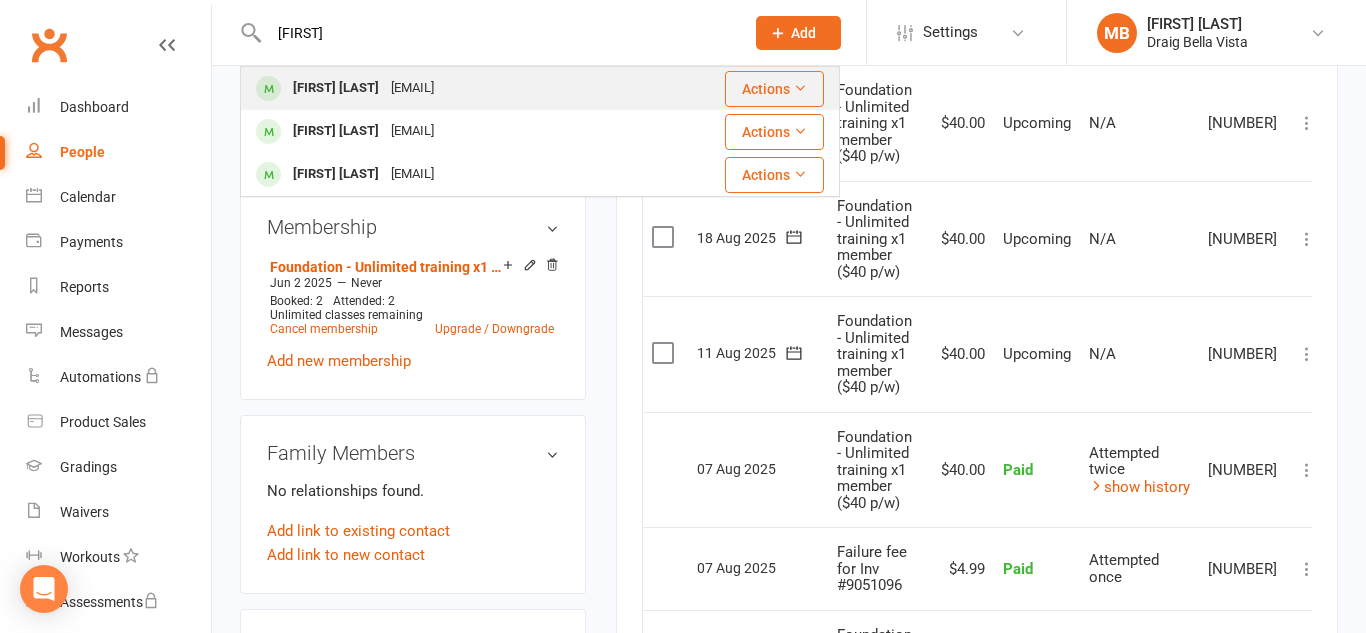 type on "[FIRST]" 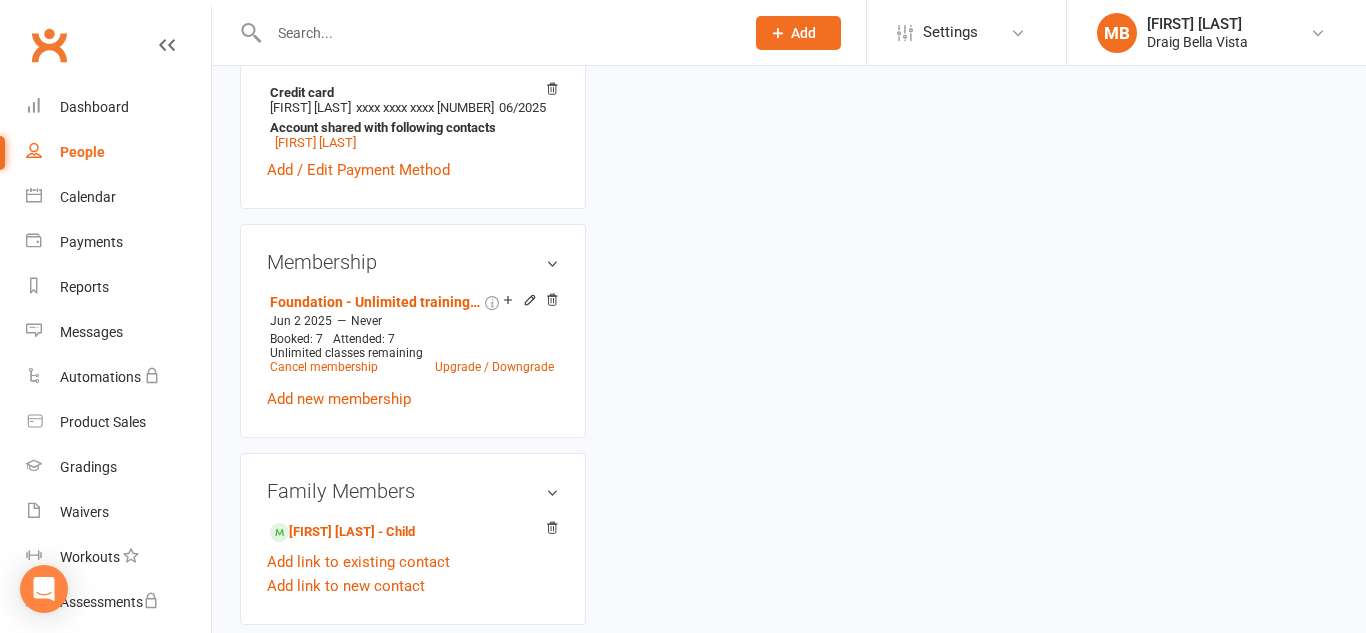 scroll, scrollTop: 0, scrollLeft: 0, axis: both 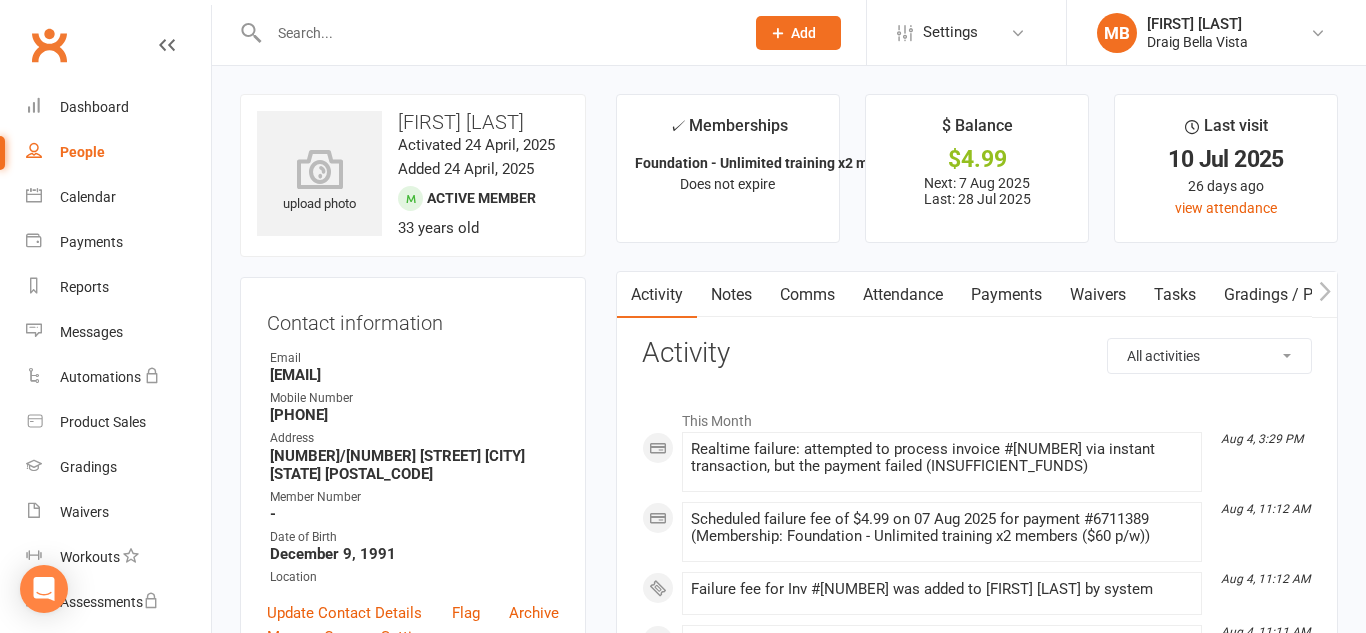 click on "Payments" at bounding box center (1006, 295) 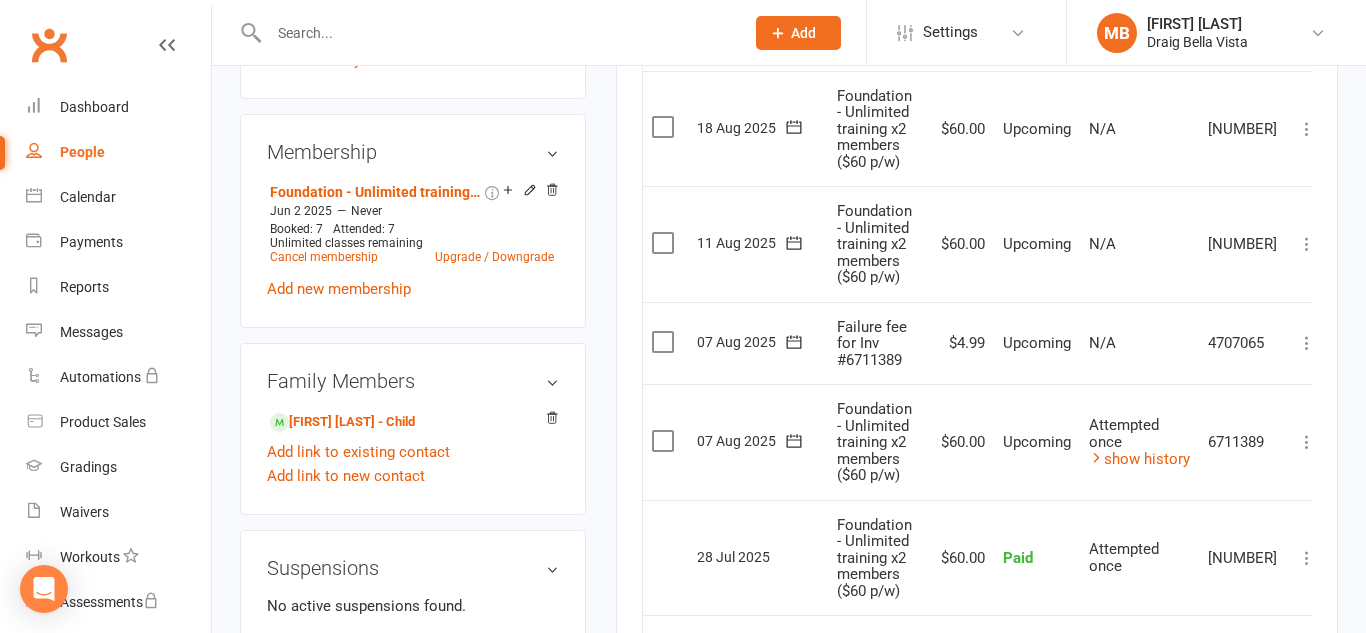 scroll, scrollTop: 786, scrollLeft: 0, axis: vertical 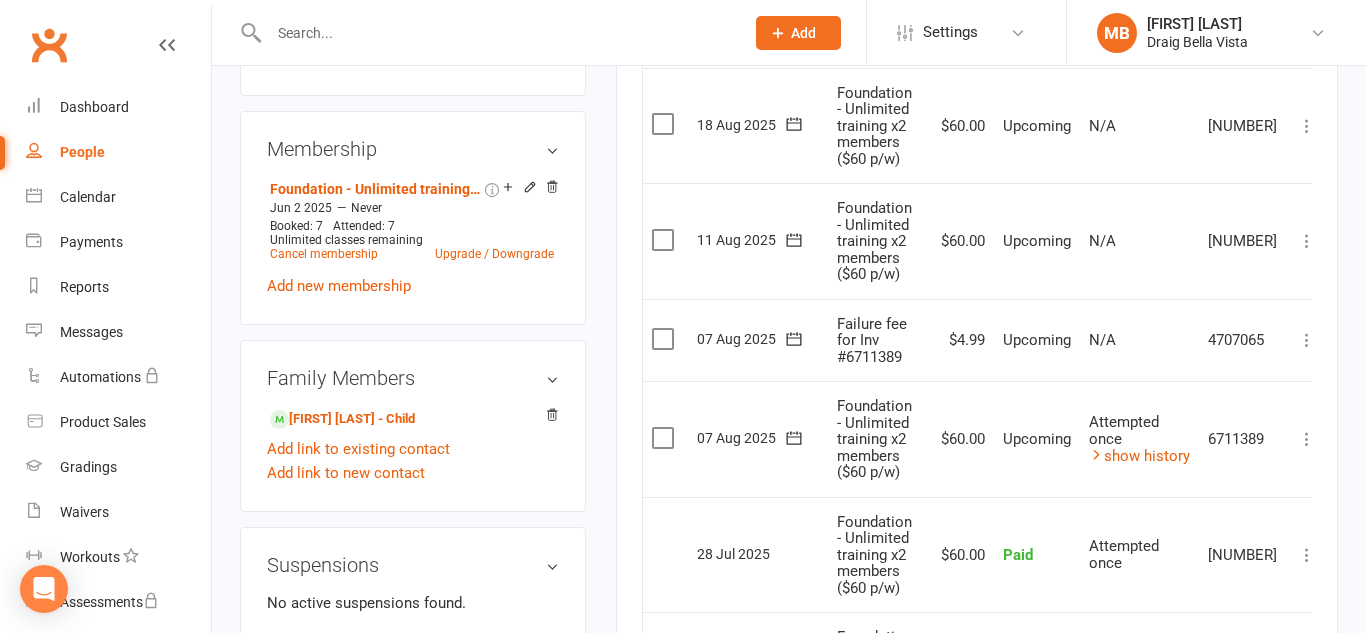click at bounding box center [1307, 439] 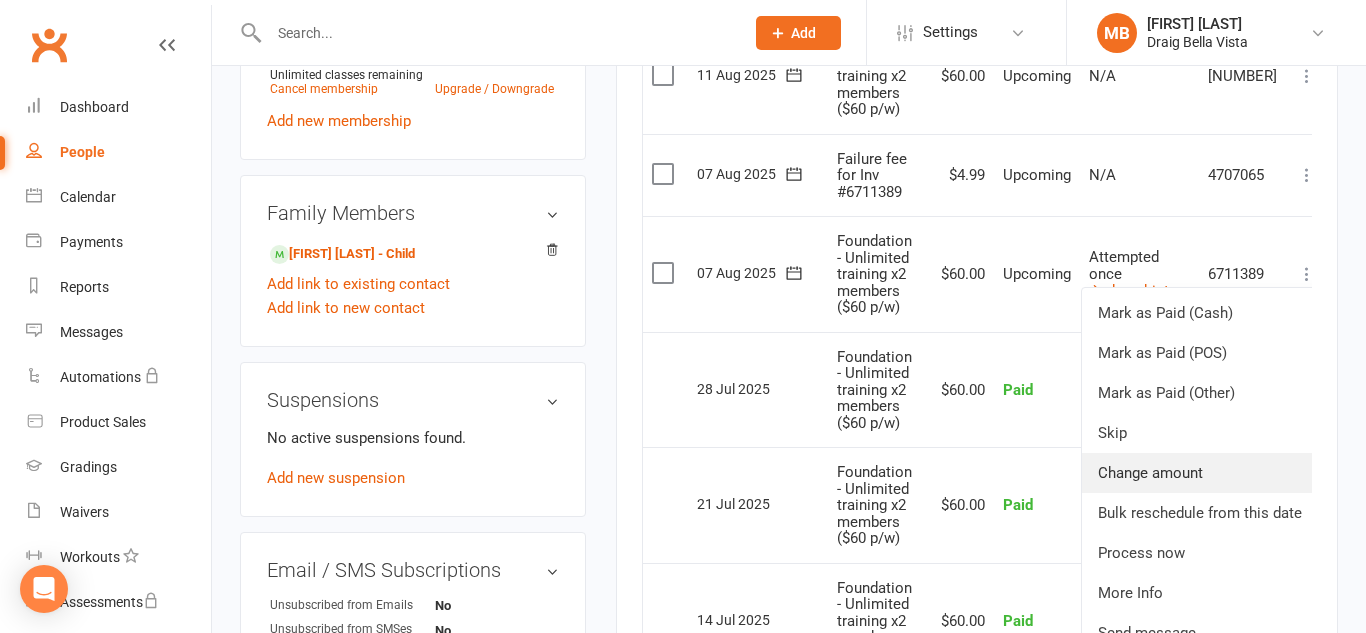 scroll, scrollTop: 956, scrollLeft: 0, axis: vertical 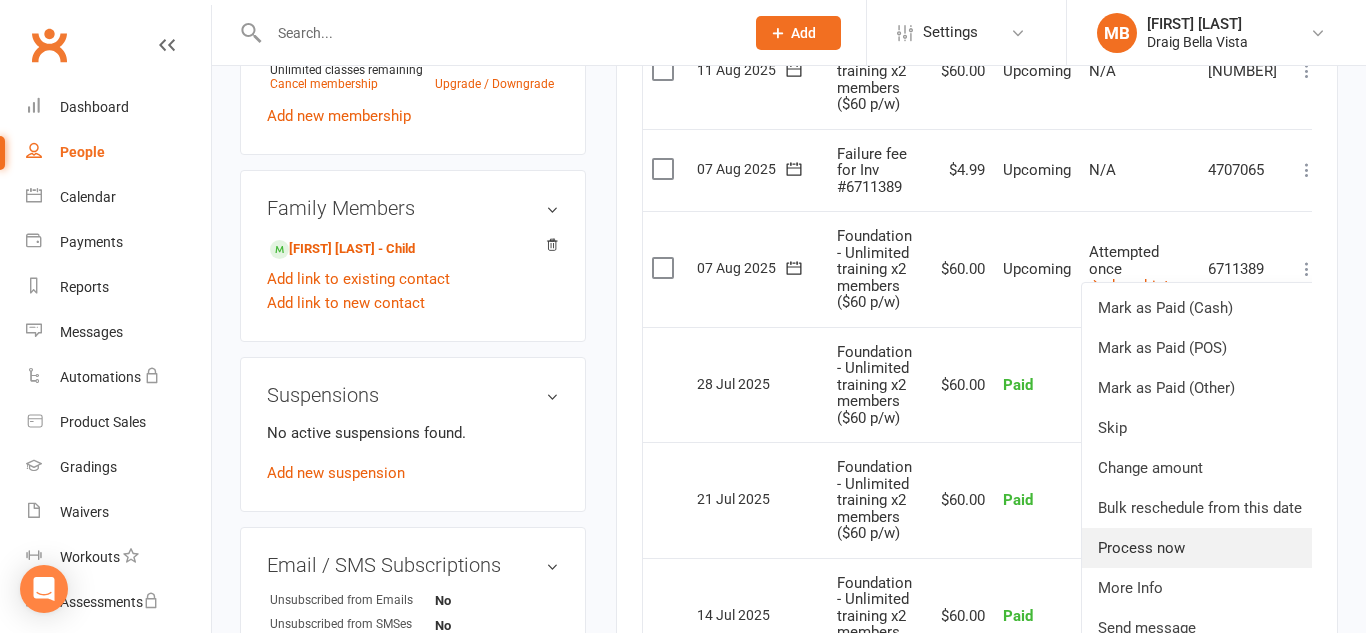click on "Process now" at bounding box center (1200, 548) 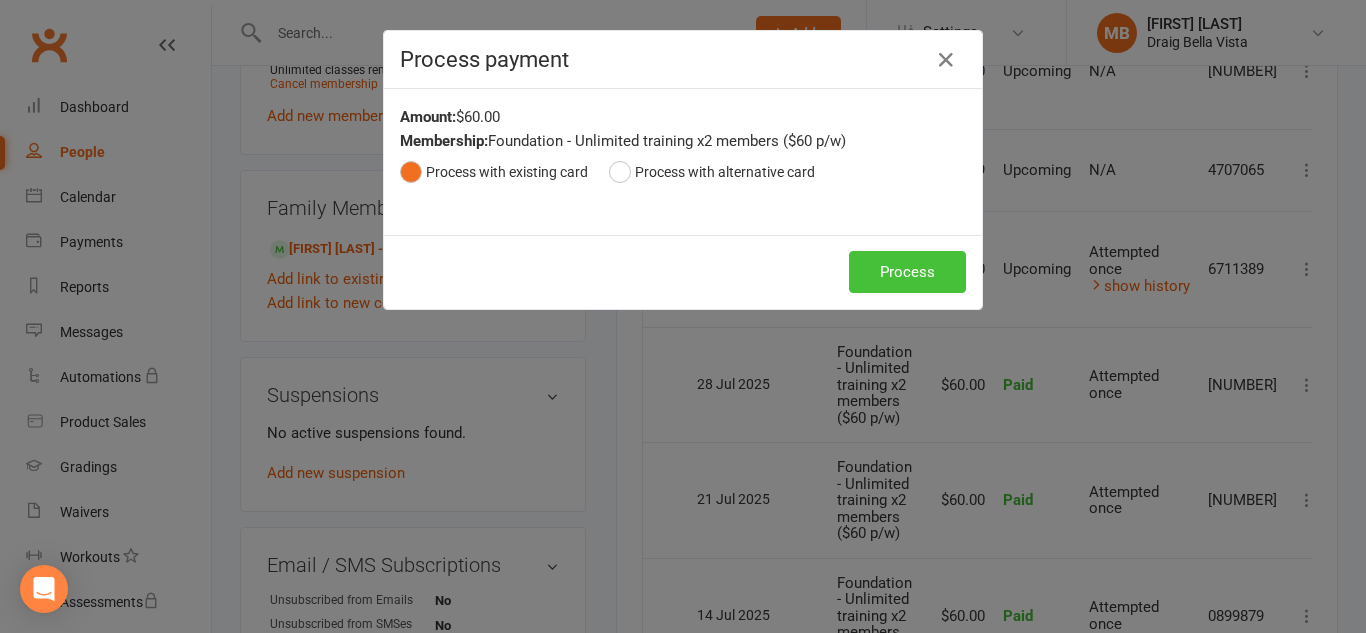click on "Process" at bounding box center [907, 272] 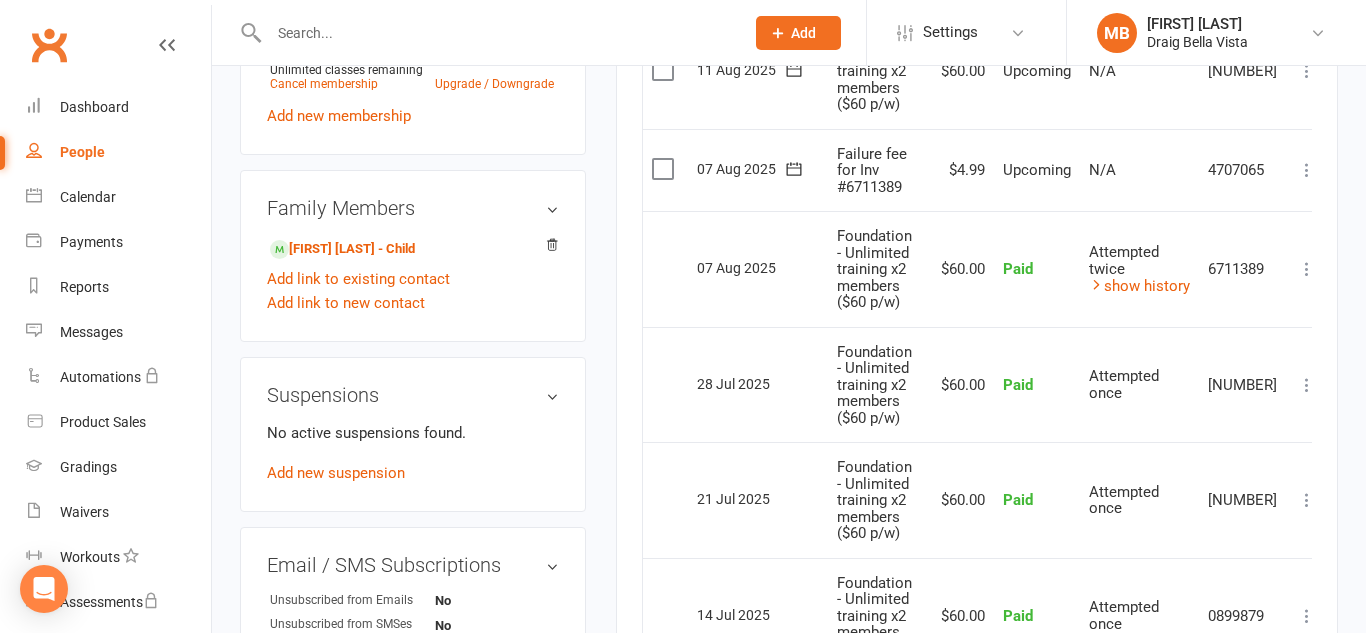 click at bounding box center [1307, 170] 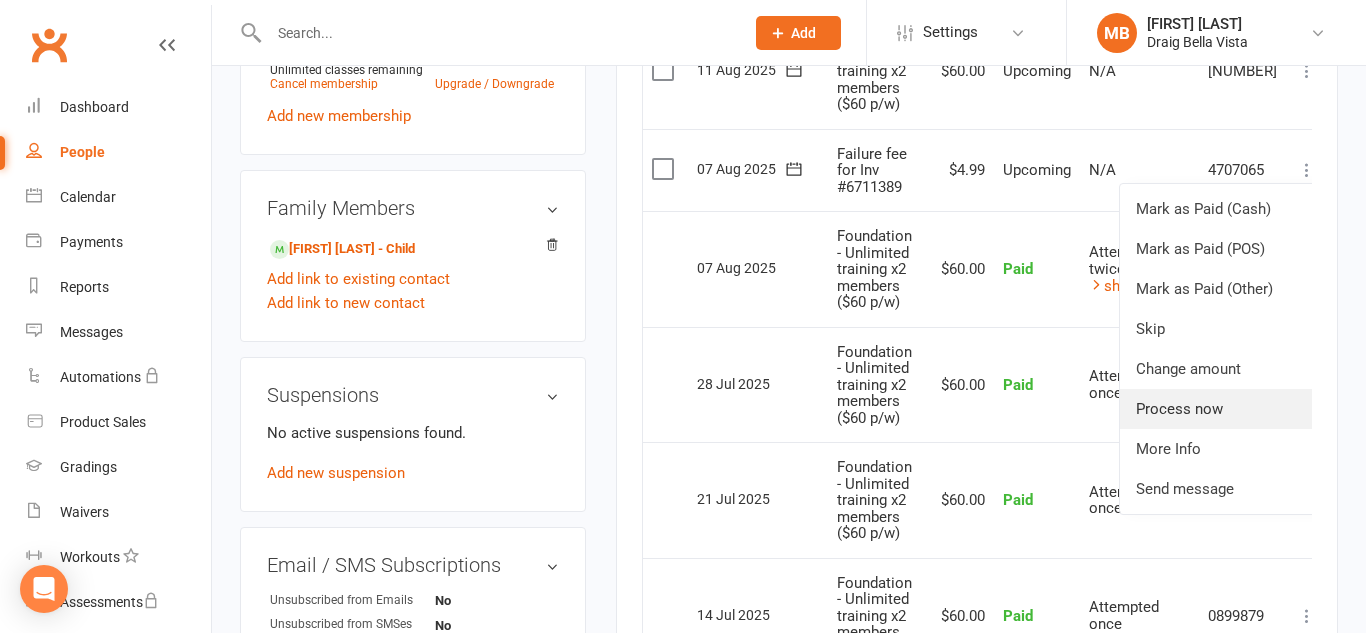 click on "Process now" at bounding box center (1219, 409) 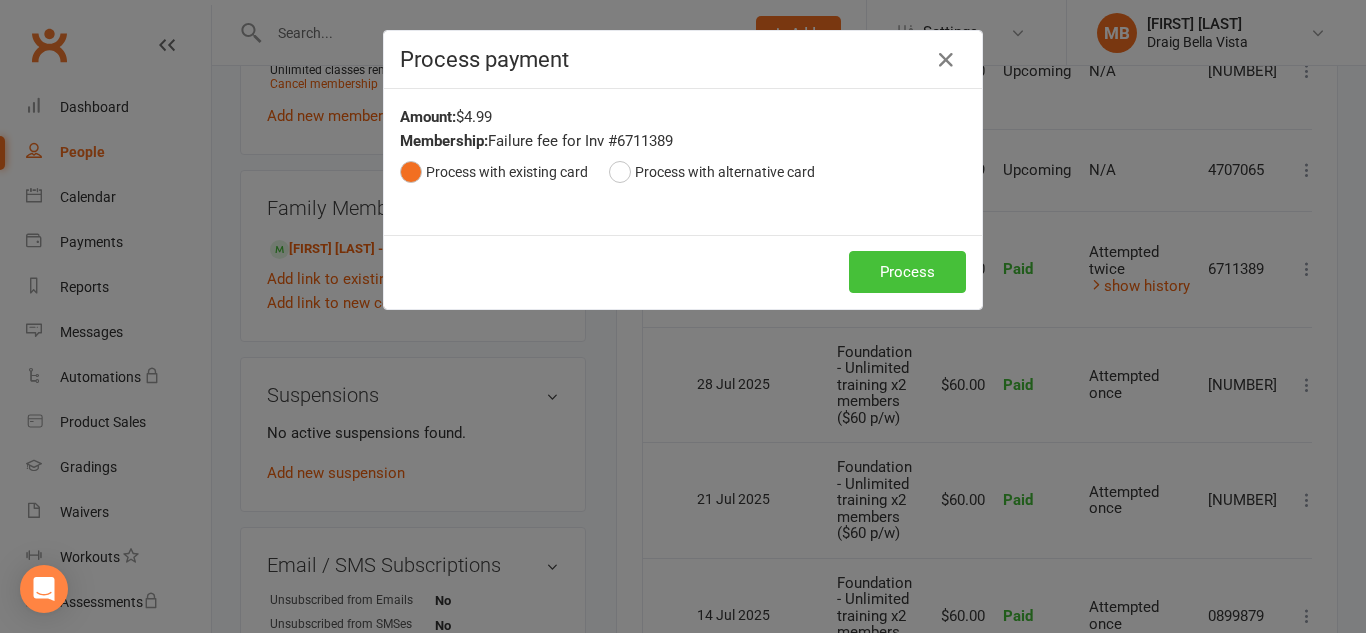click on "Process" at bounding box center (907, 272) 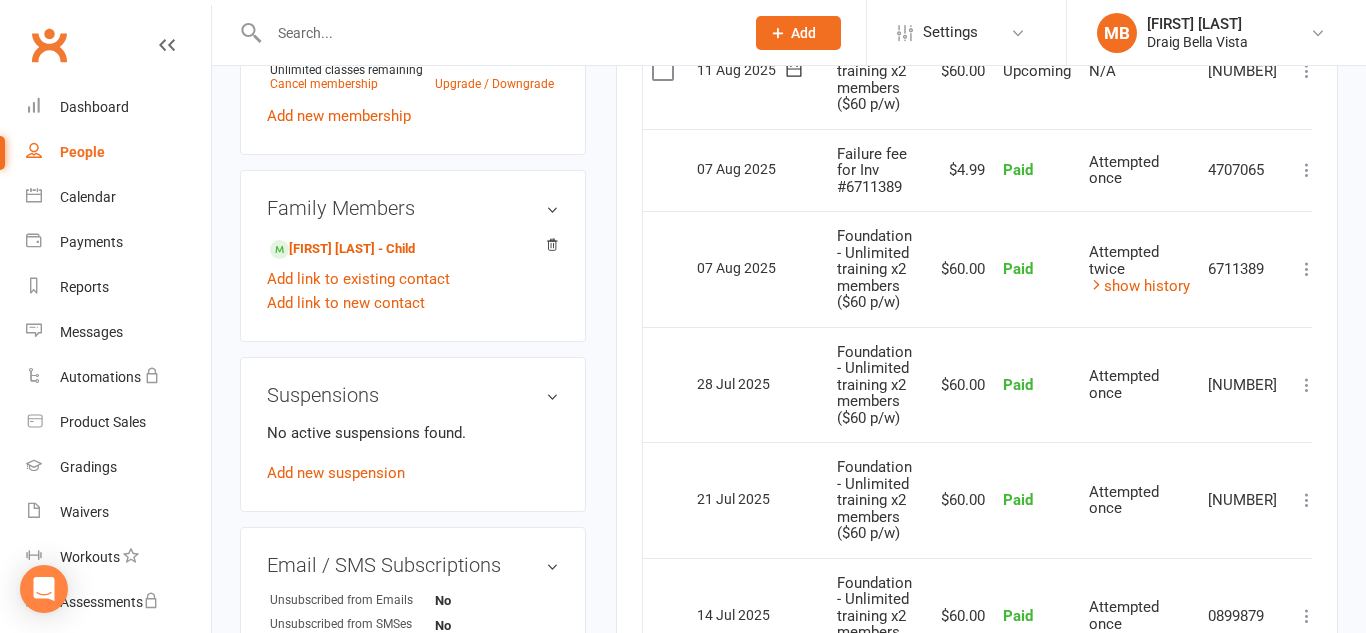 click on "Clubworx" at bounding box center (105, 57) 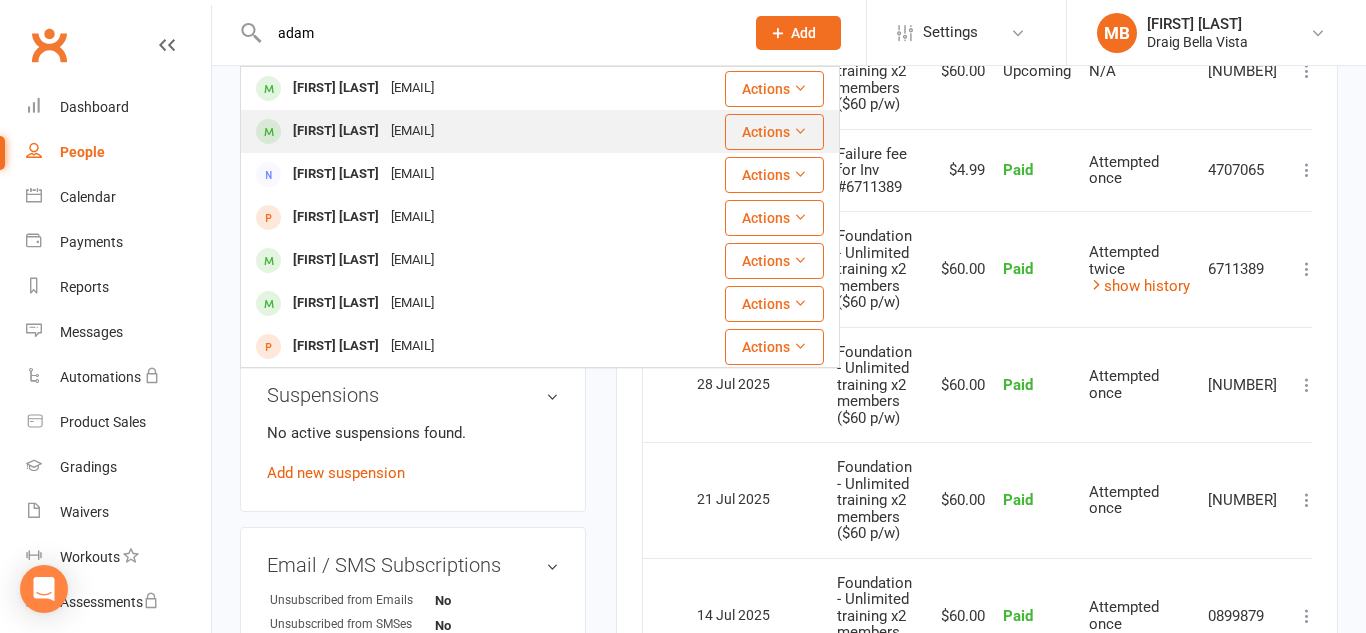 type on "adam" 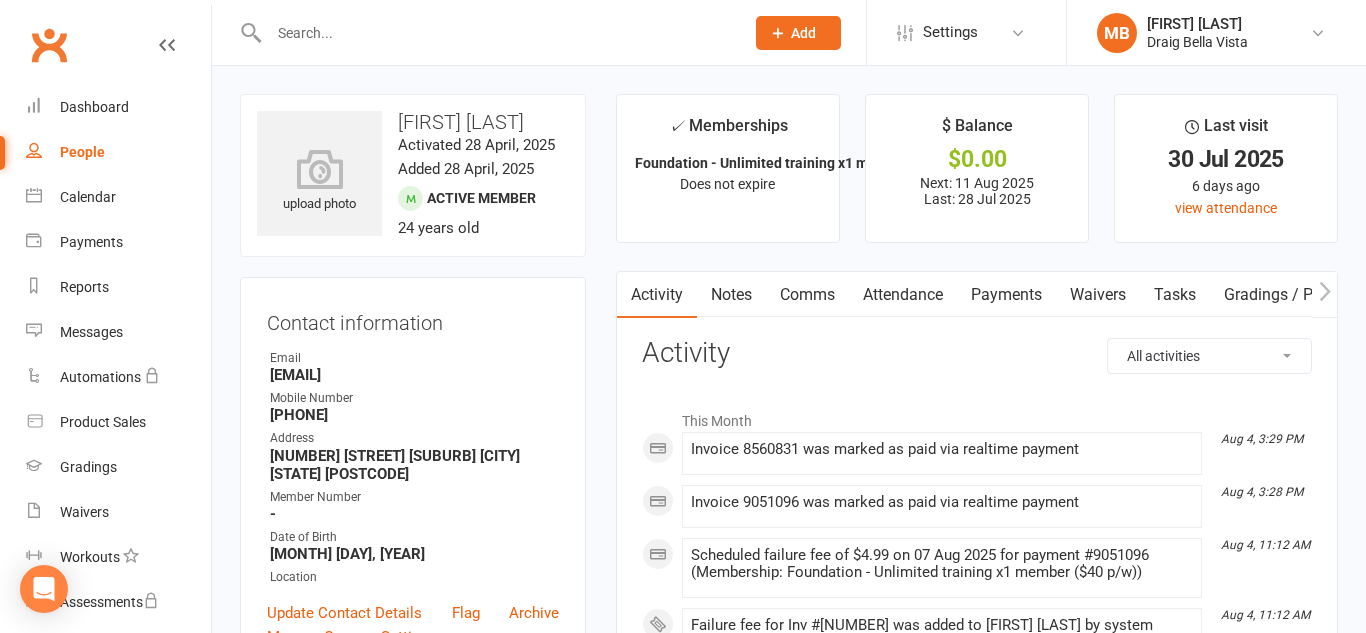 scroll, scrollTop: 4, scrollLeft: 0, axis: vertical 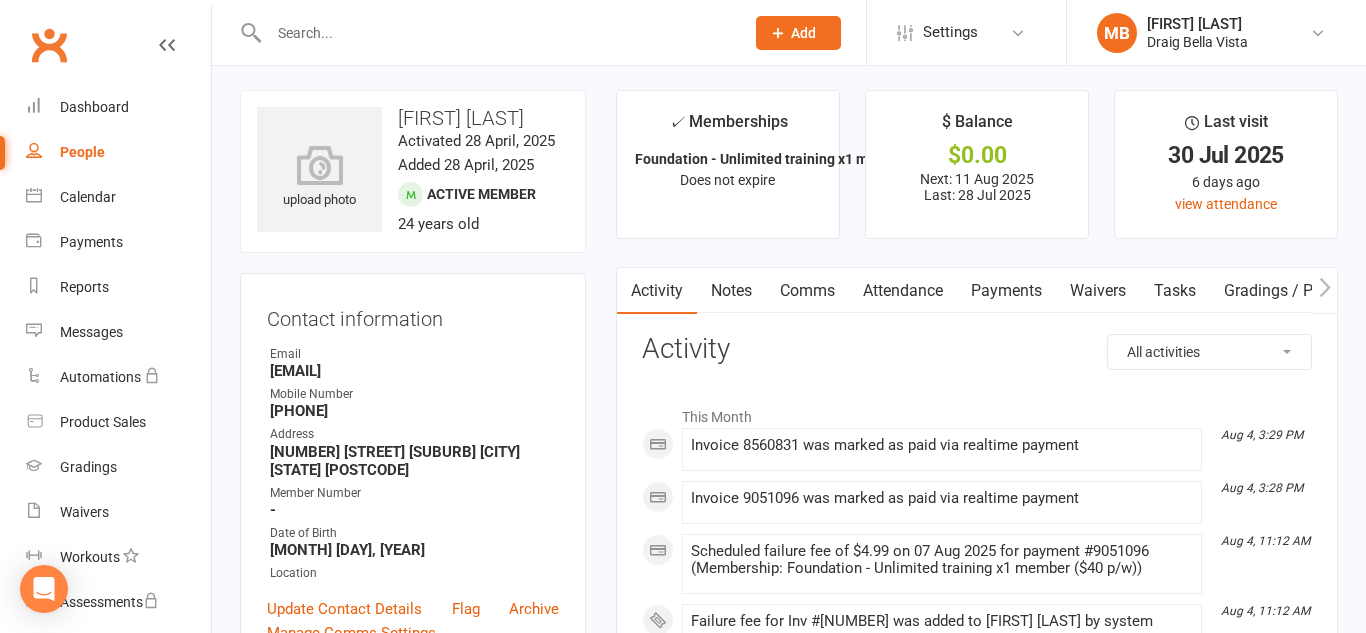 click on "Payments" at bounding box center [1006, 291] 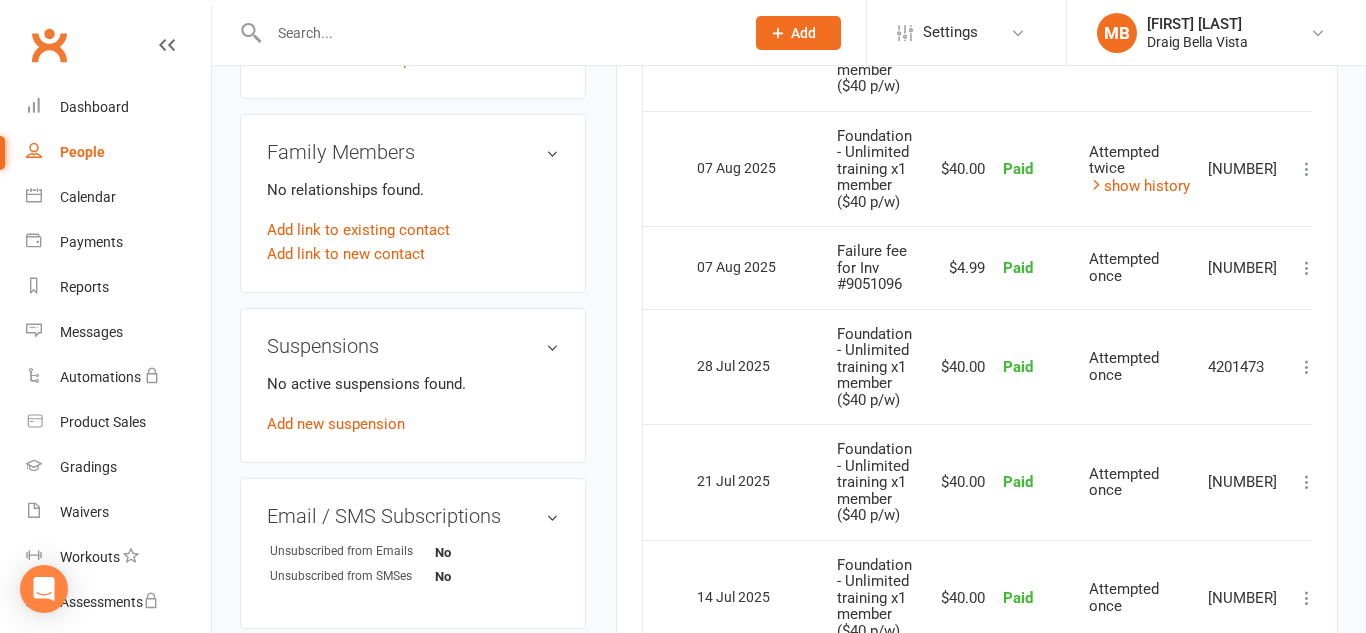 scroll, scrollTop: 888, scrollLeft: 0, axis: vertical 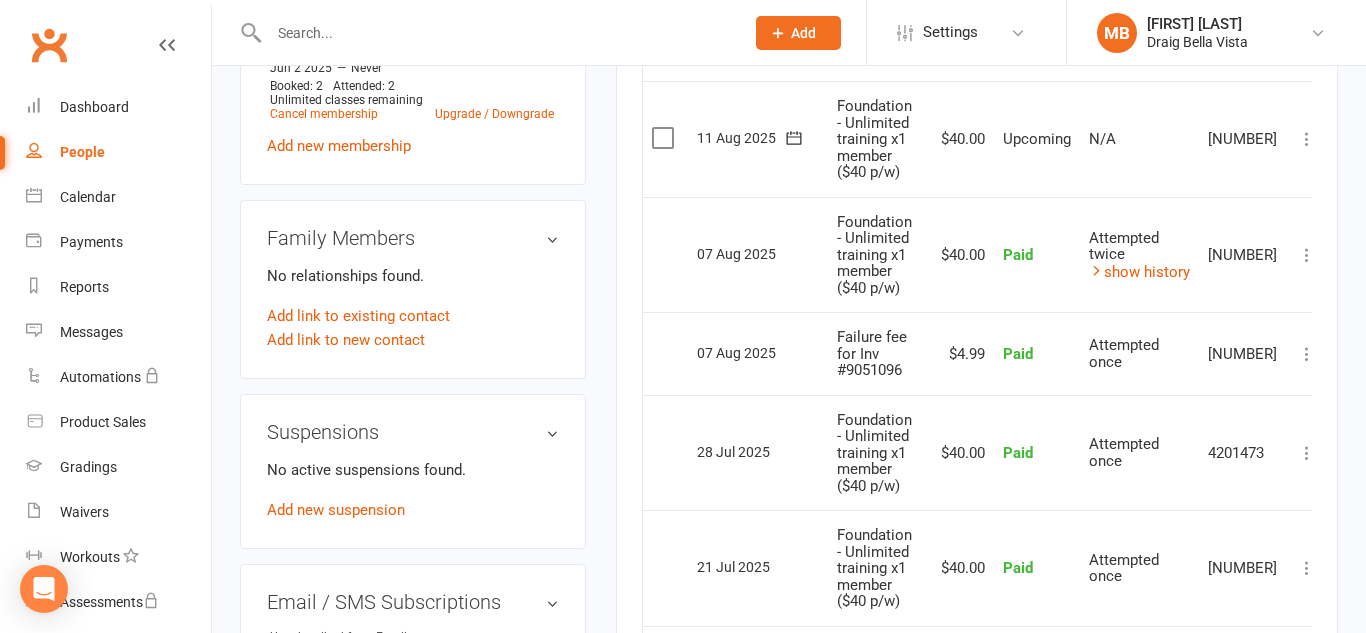 click on "Clubworx" at bounding box center (105, 57) 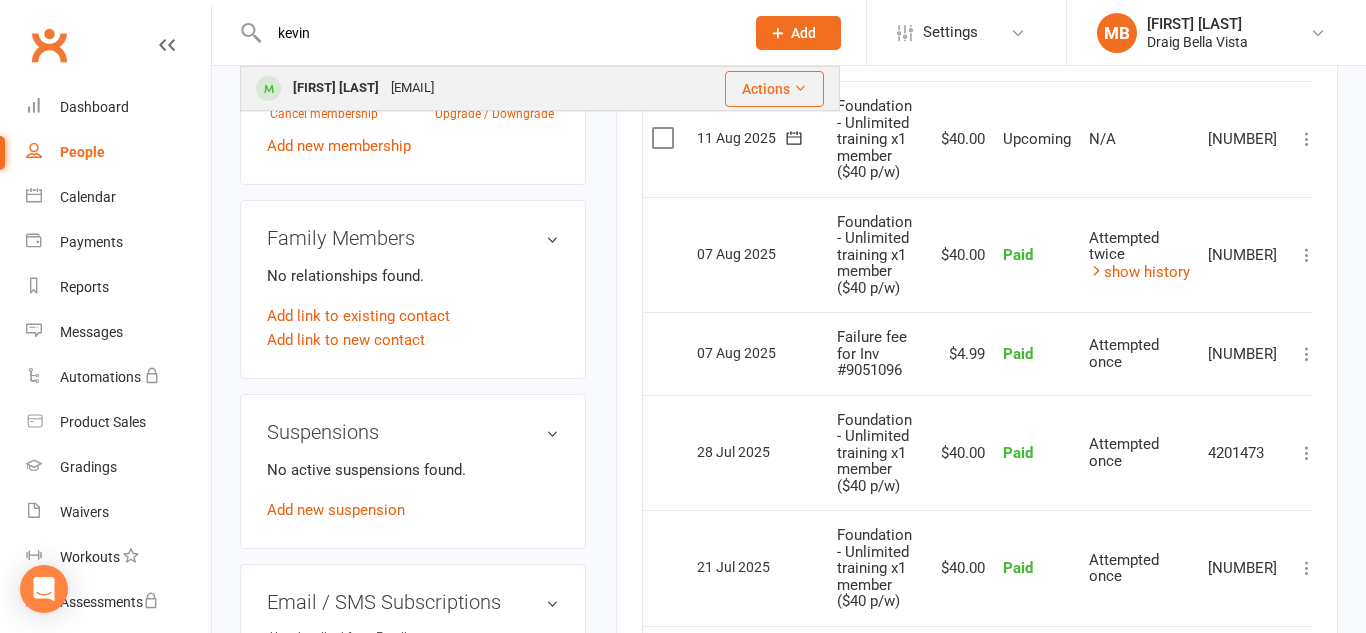 type on "kevin" 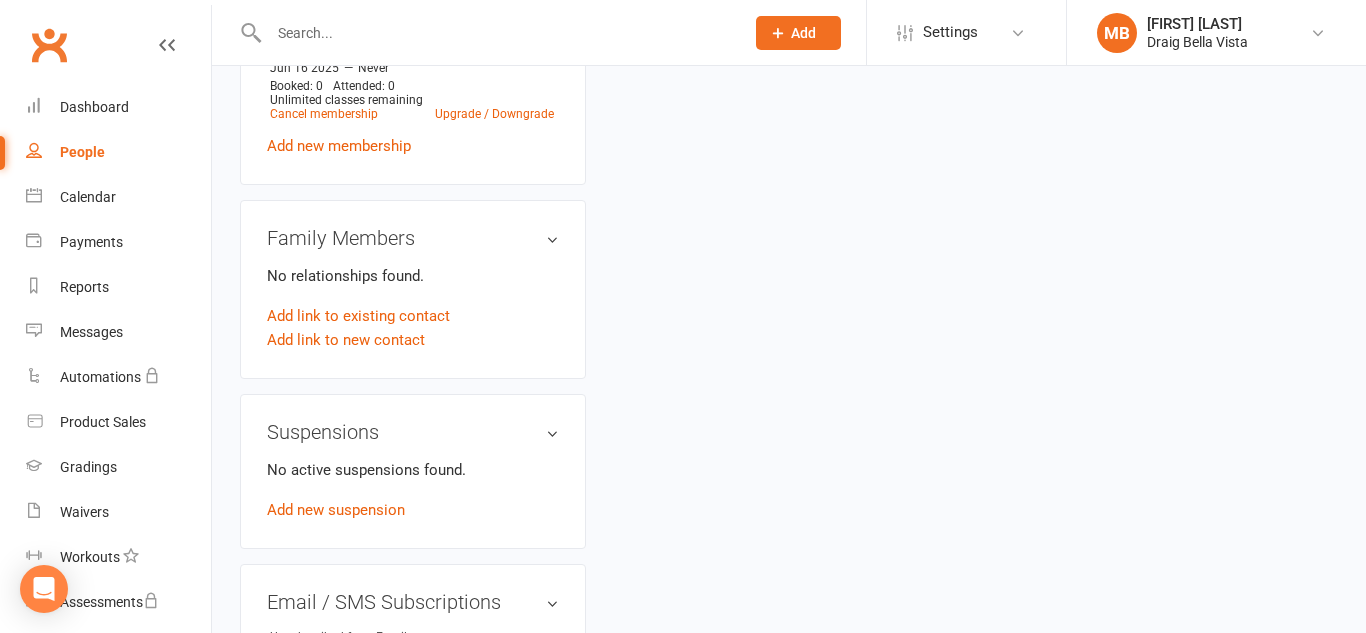 scroll, scrollTop: 0, scrollLeft: 0, axis: both 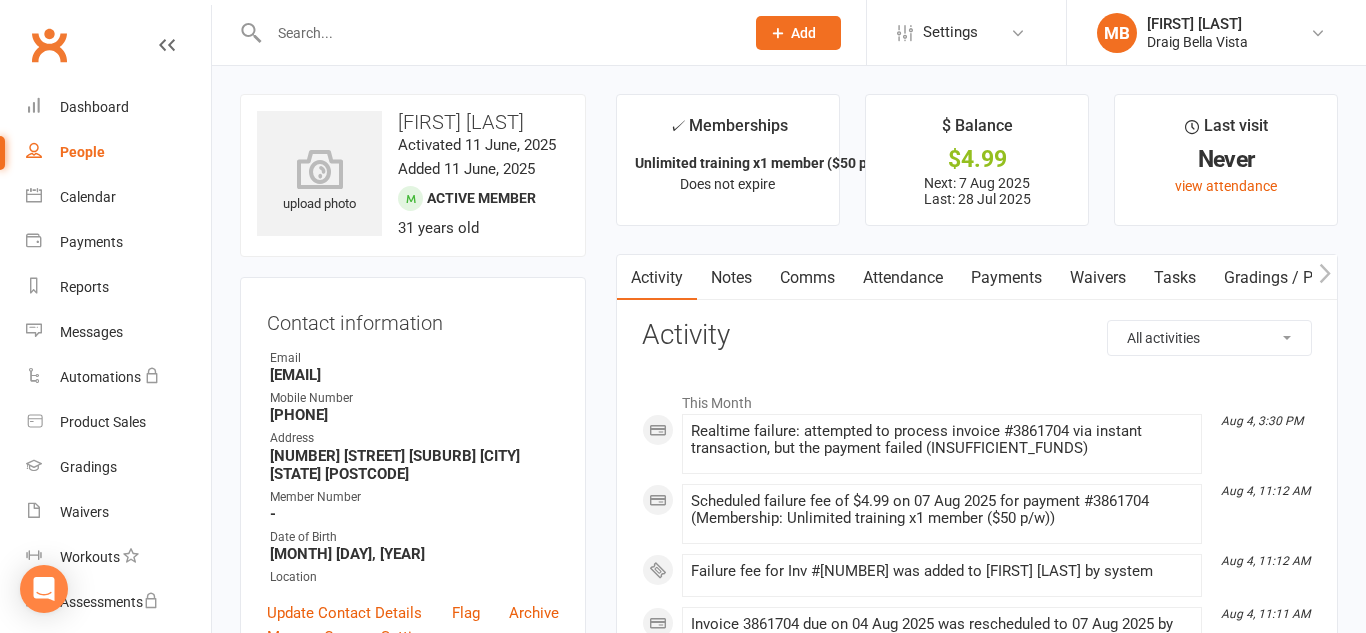 click on "Payments" at bounding box center (1006, 278) 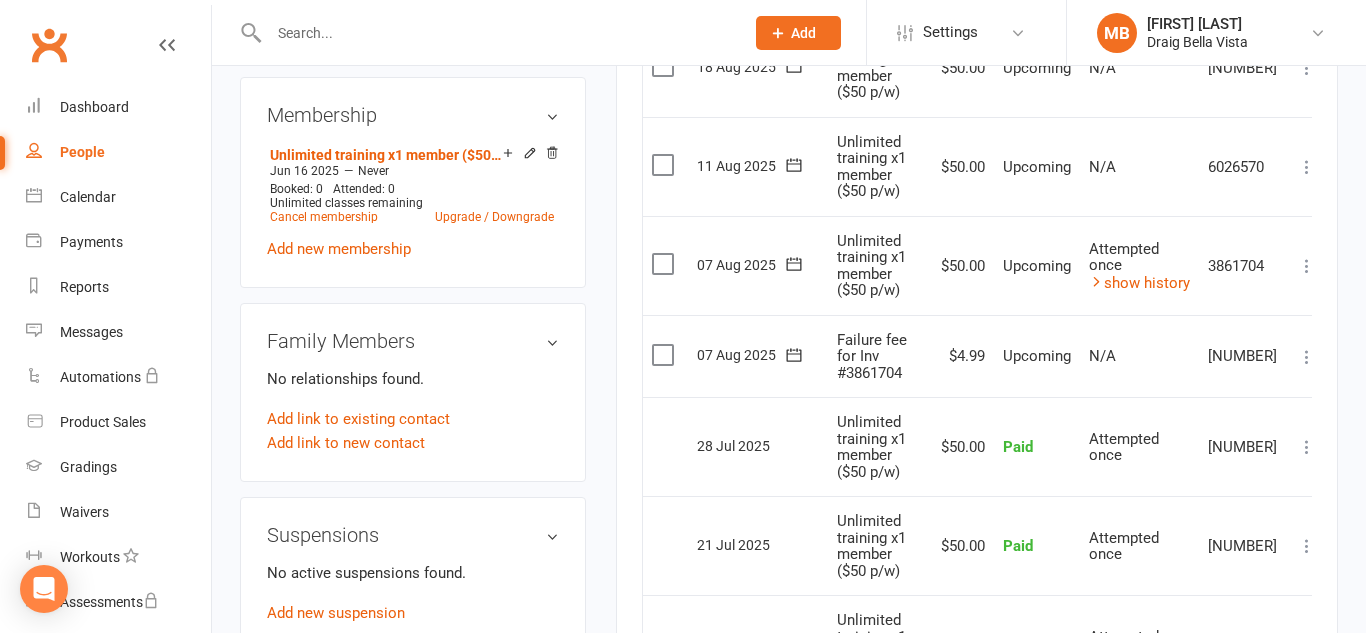 scroll, scrollTop: 782, scrollLeft: 0, axis: vertical 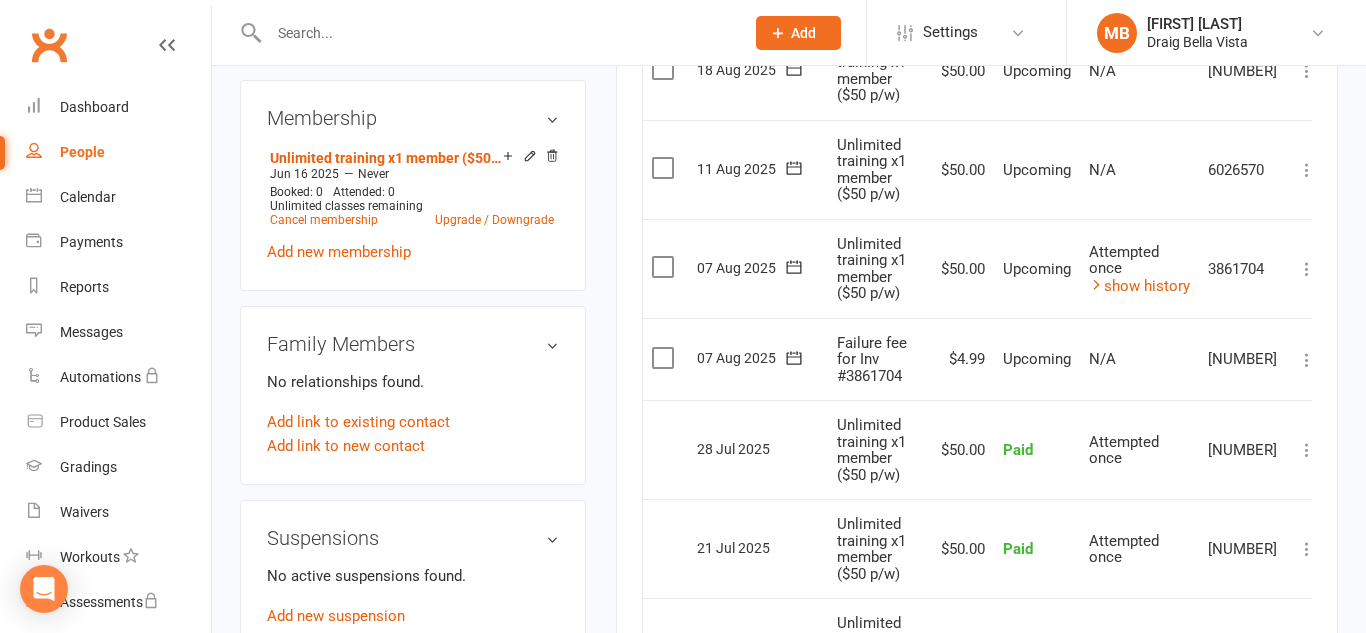 click at bounding box center [1307, 269] 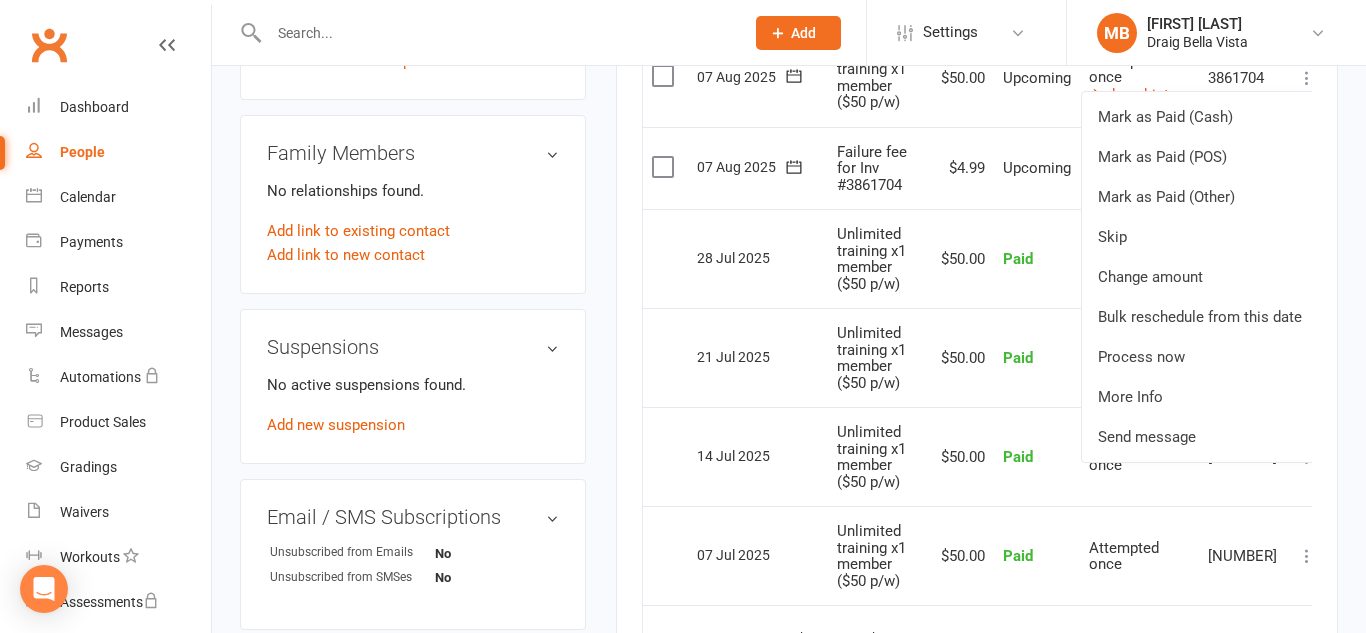 scroll, scrollTop: 995, scrollLeft: 0, axis: vertical 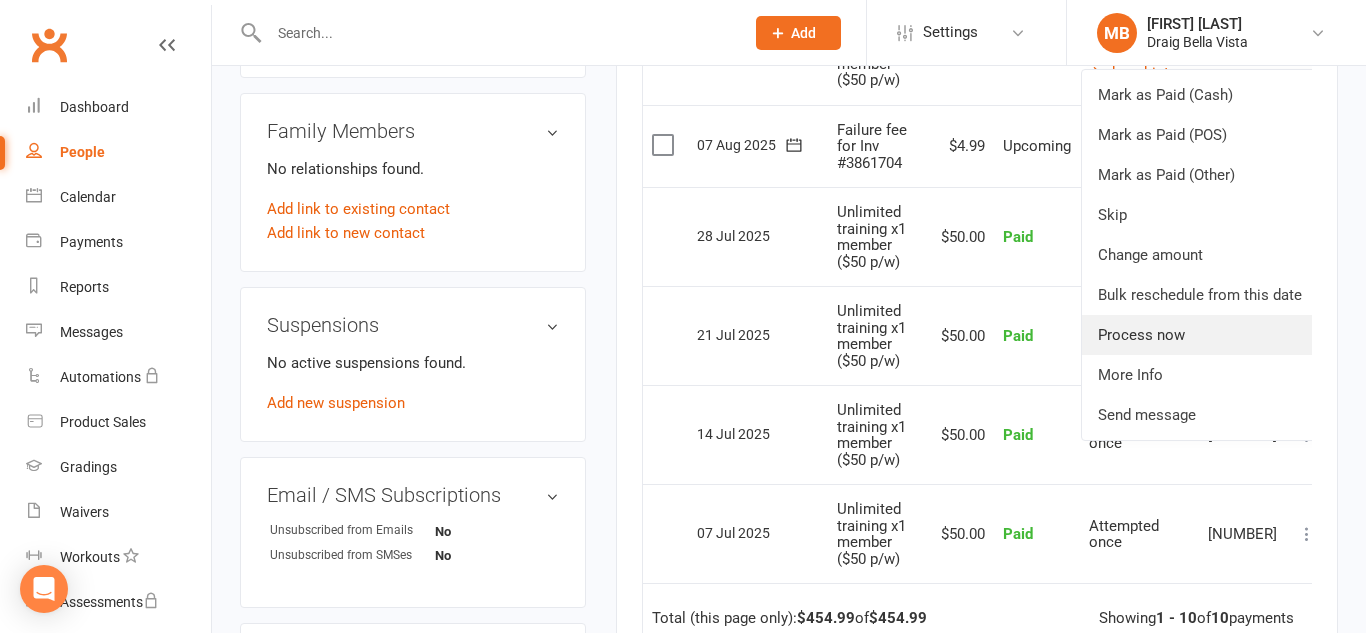 click on "Process now" at bounding box center (1200, 335) 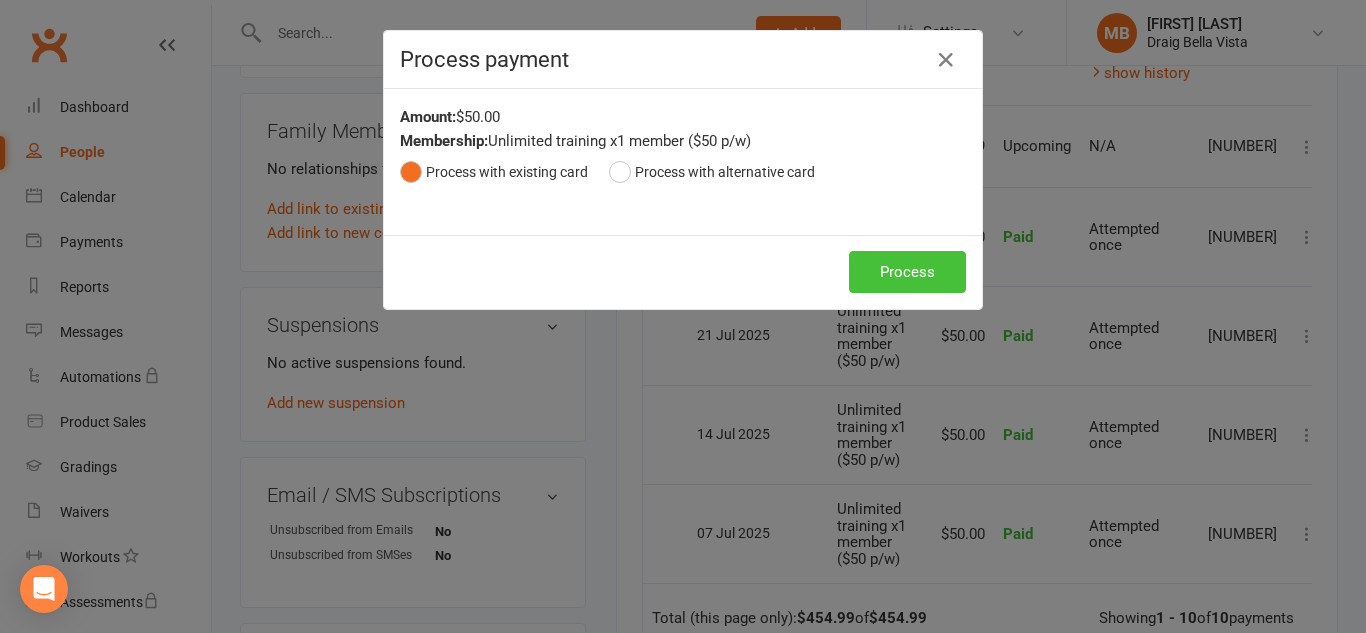 click on "Process" at bounding box center [907, 272] 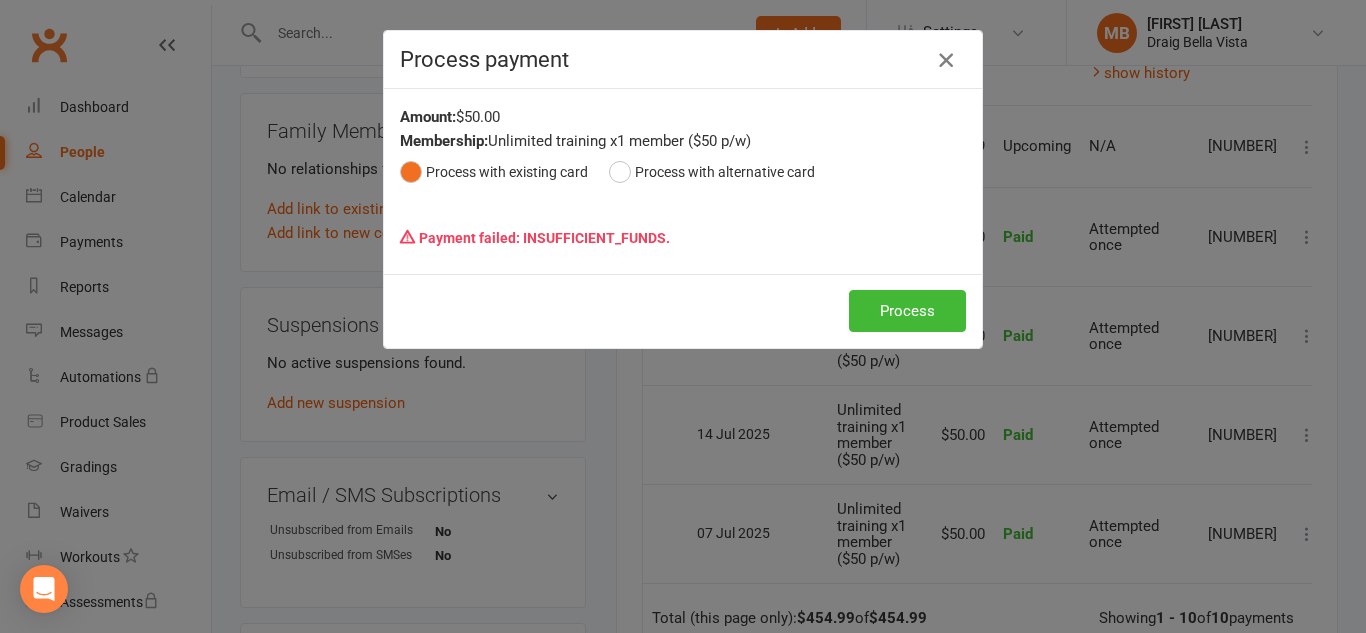 click at bounding box center (946, 60) 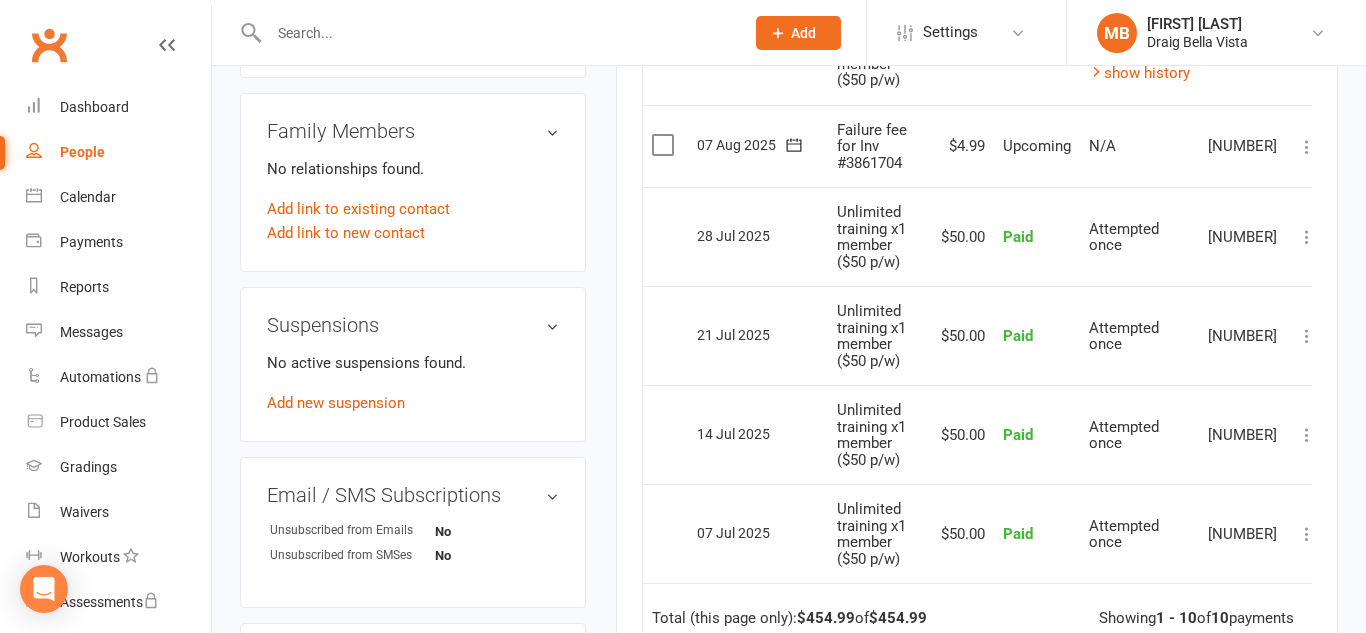 click at bounding box center (496, 33) 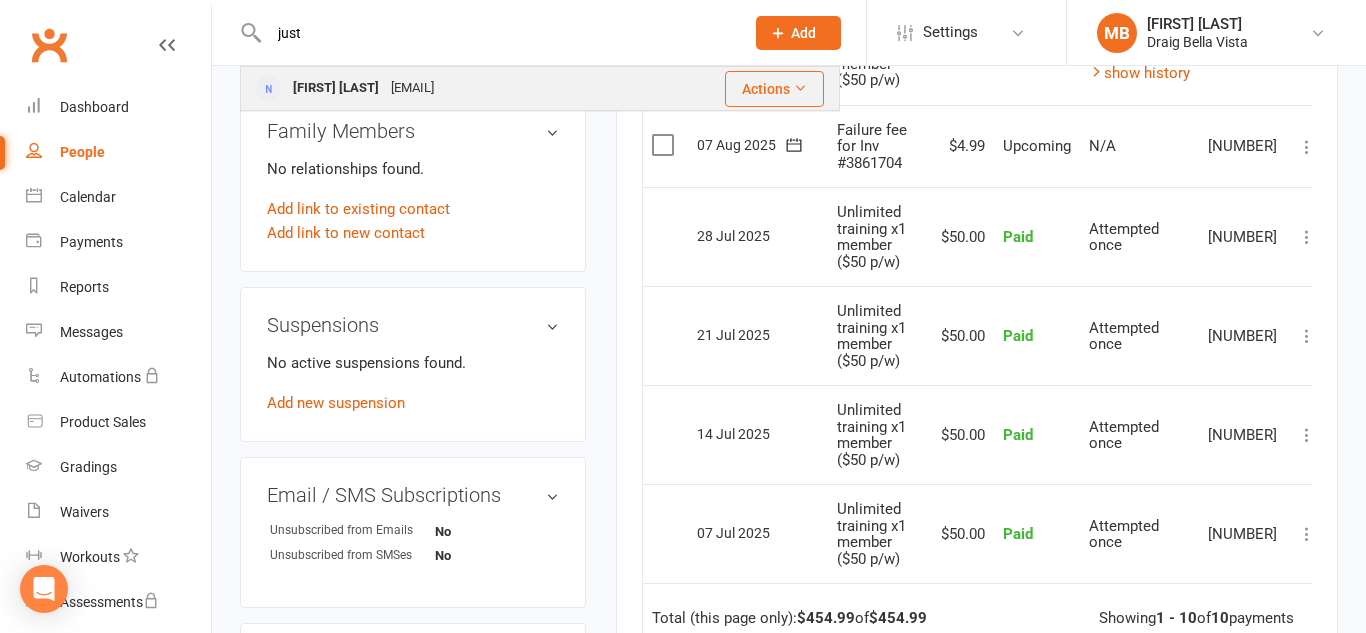 type on "just" 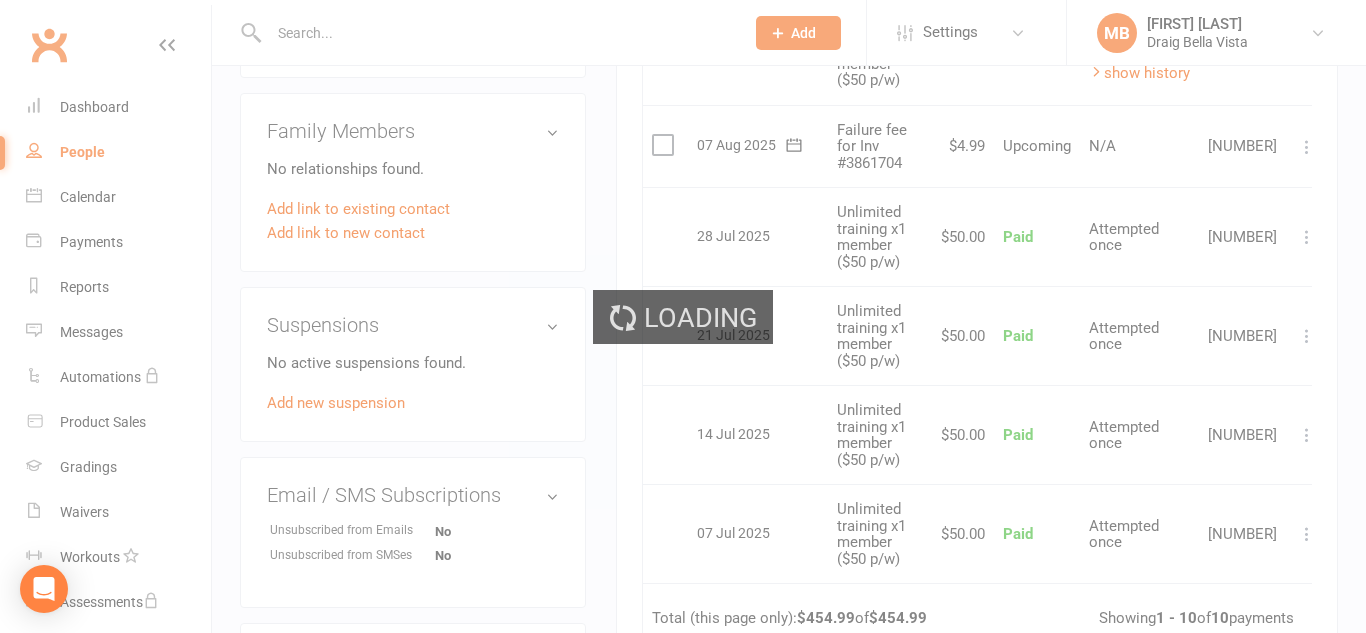 scroll, scrollTop: 0, scrollLeft: 0, axis: both 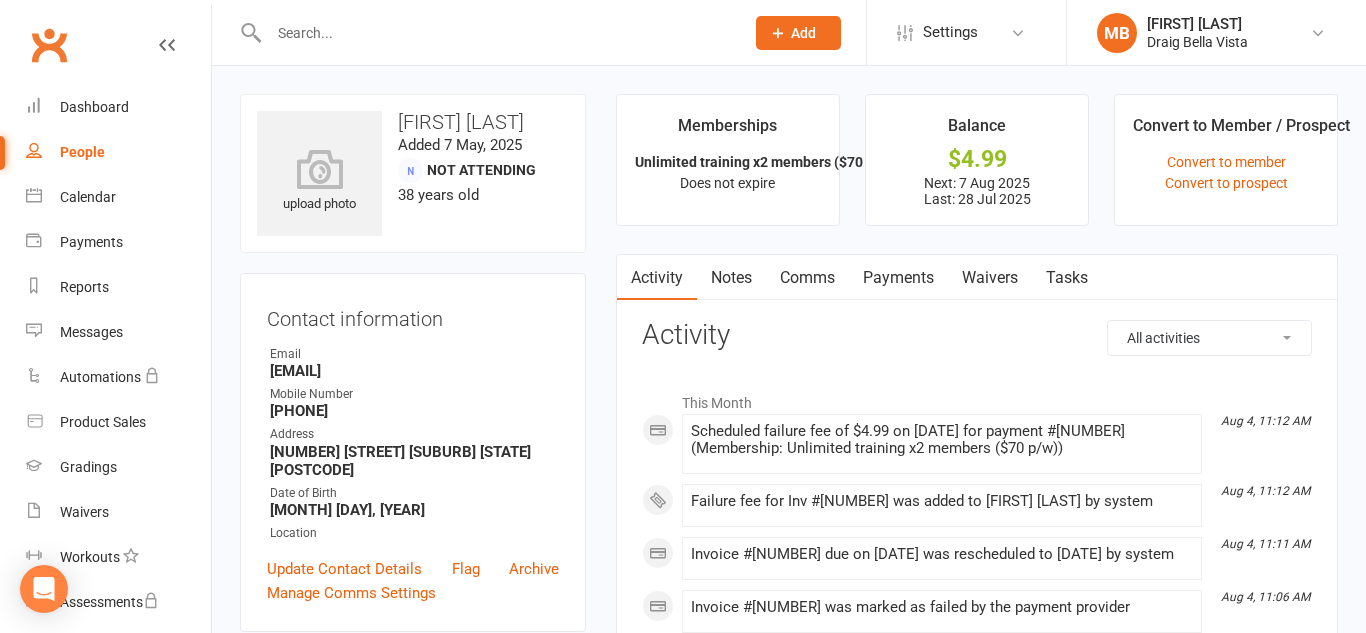 click on "Payments" at bounding box center (898, 278) 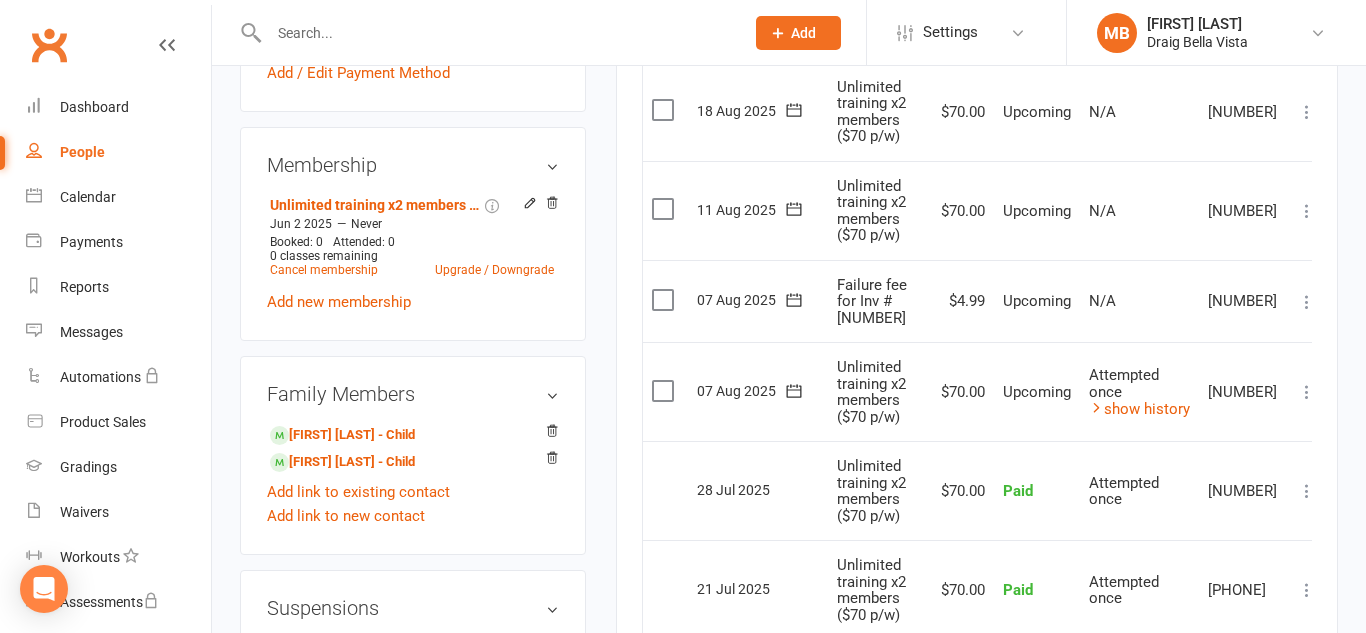 scroll, scrollTop: 736, scrollLeft: 0, axis: vertical 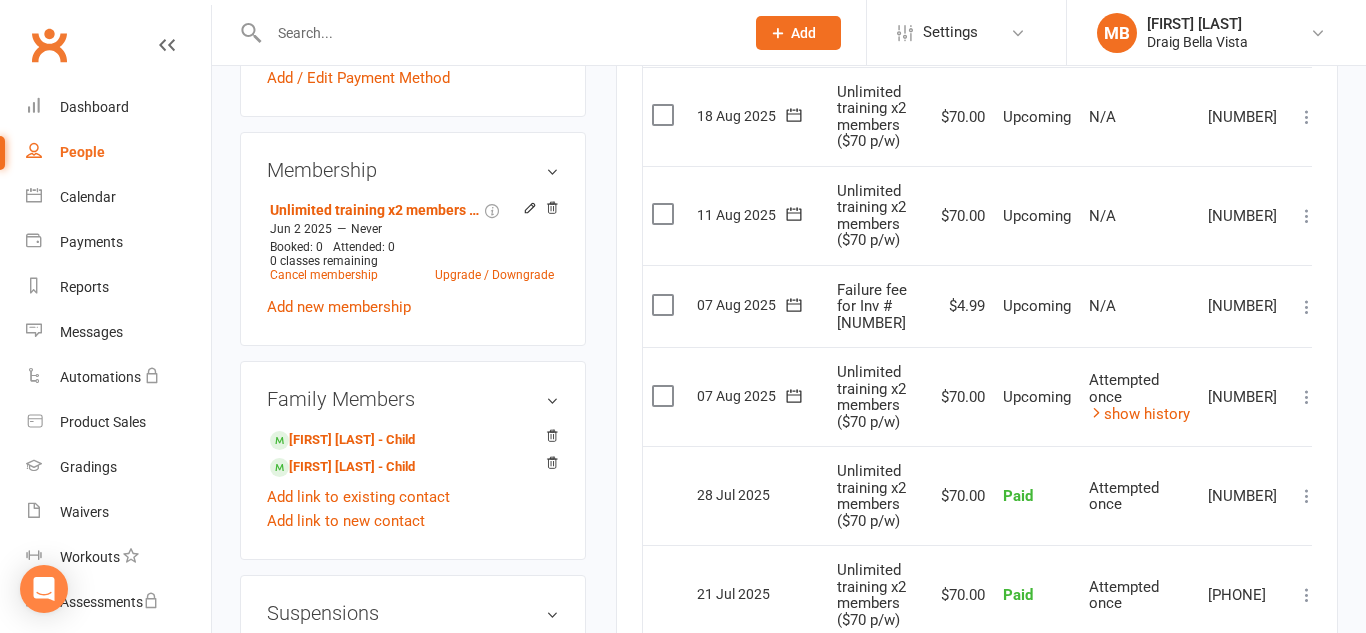 click at bounding box center (1307, 397) 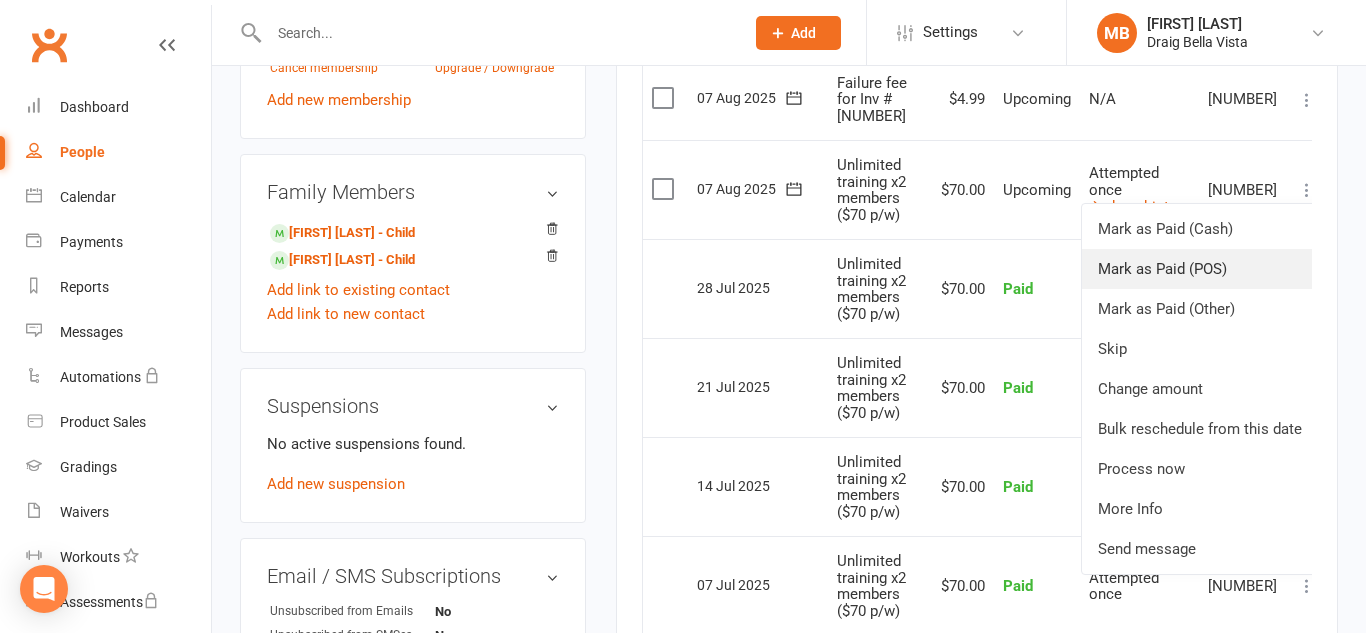 scroll, scrollTop: 944, scrollLeft: 0, axis: vertical 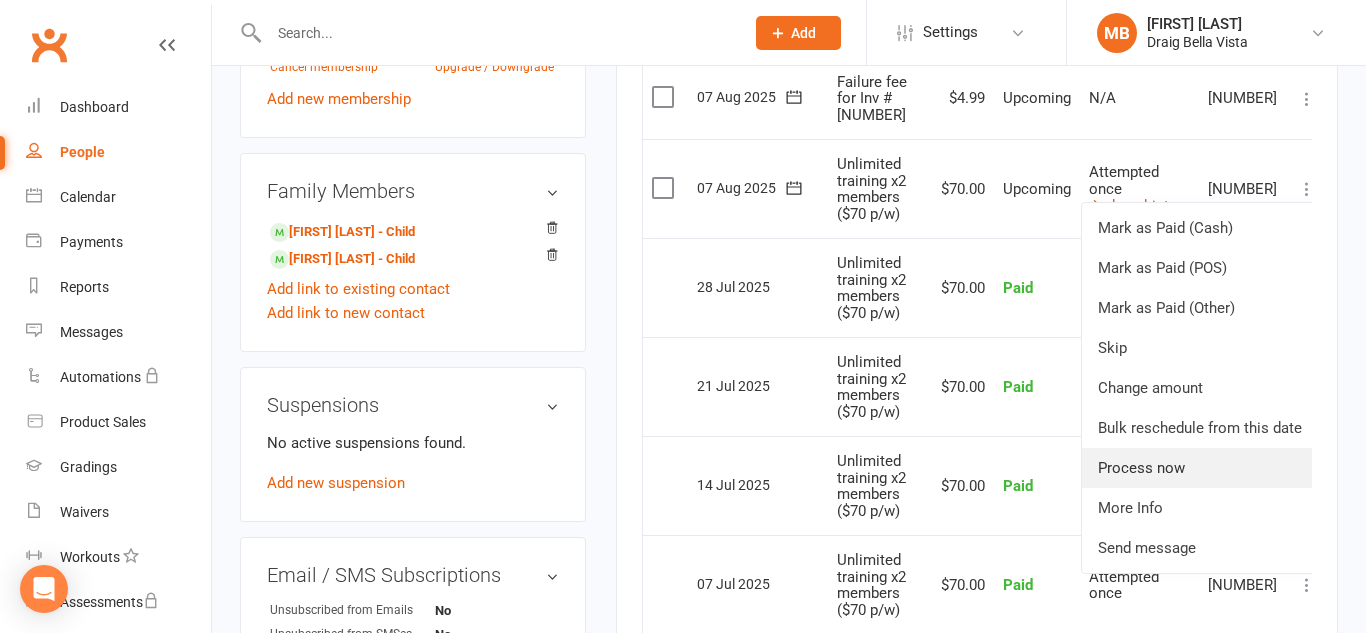 click on "Process now" at bounding box center [1200, 468] 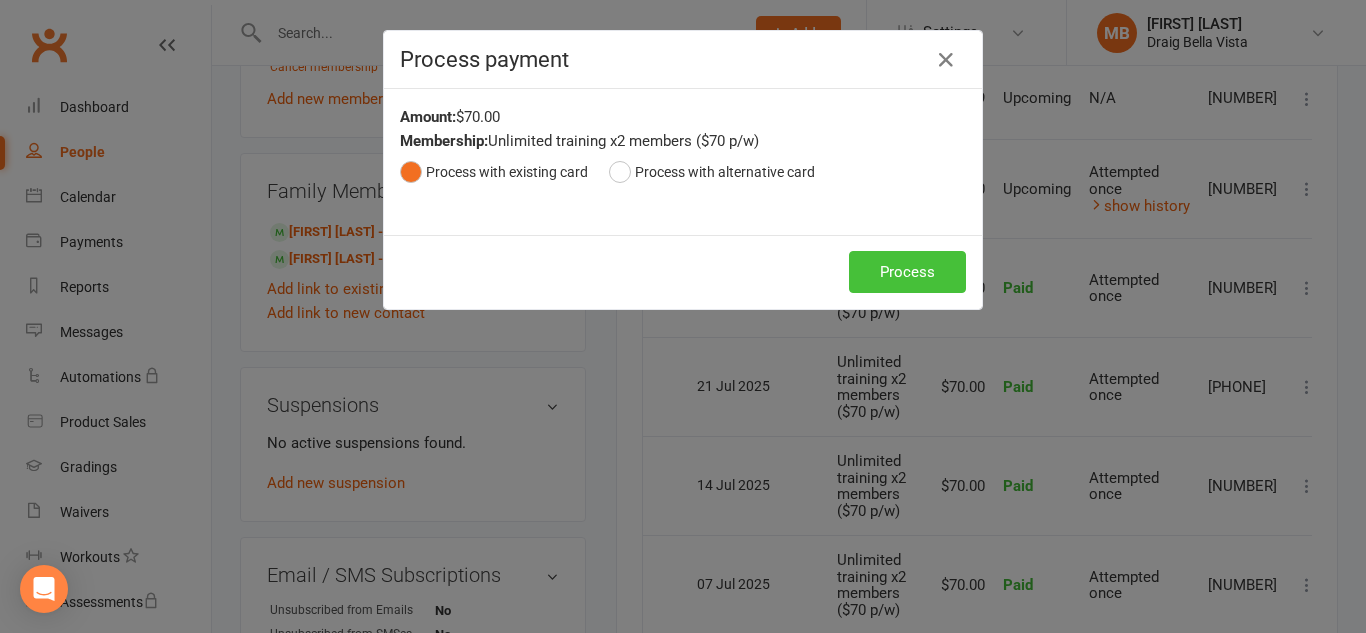 click on "Process" at bounding box center [907, 272] 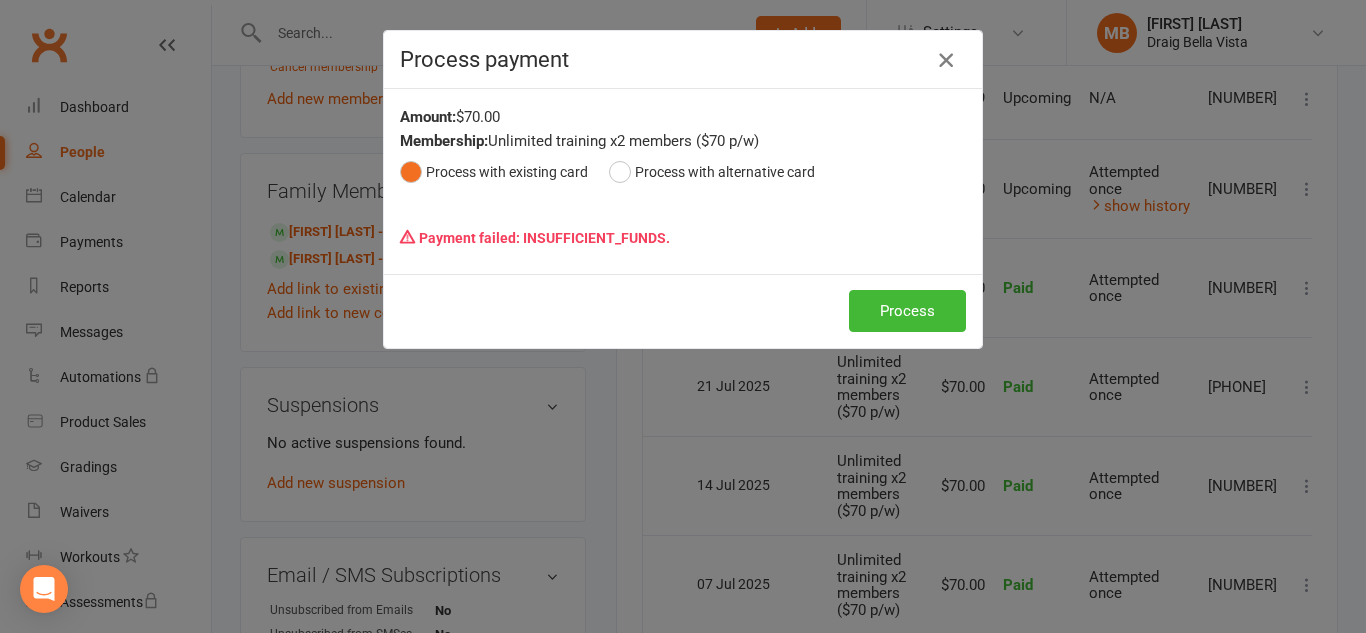 click at bounding box center (946, 60) 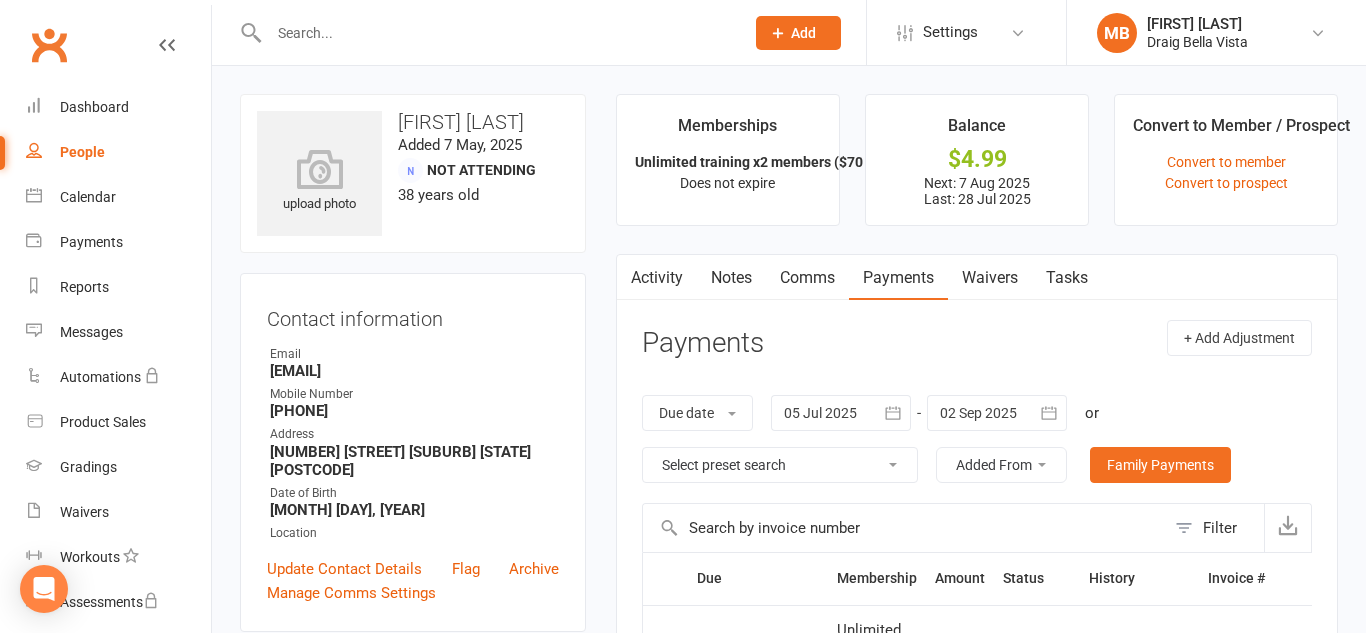 scroll, scrollTop: 4, scrollLeft: 0, axis: vertical 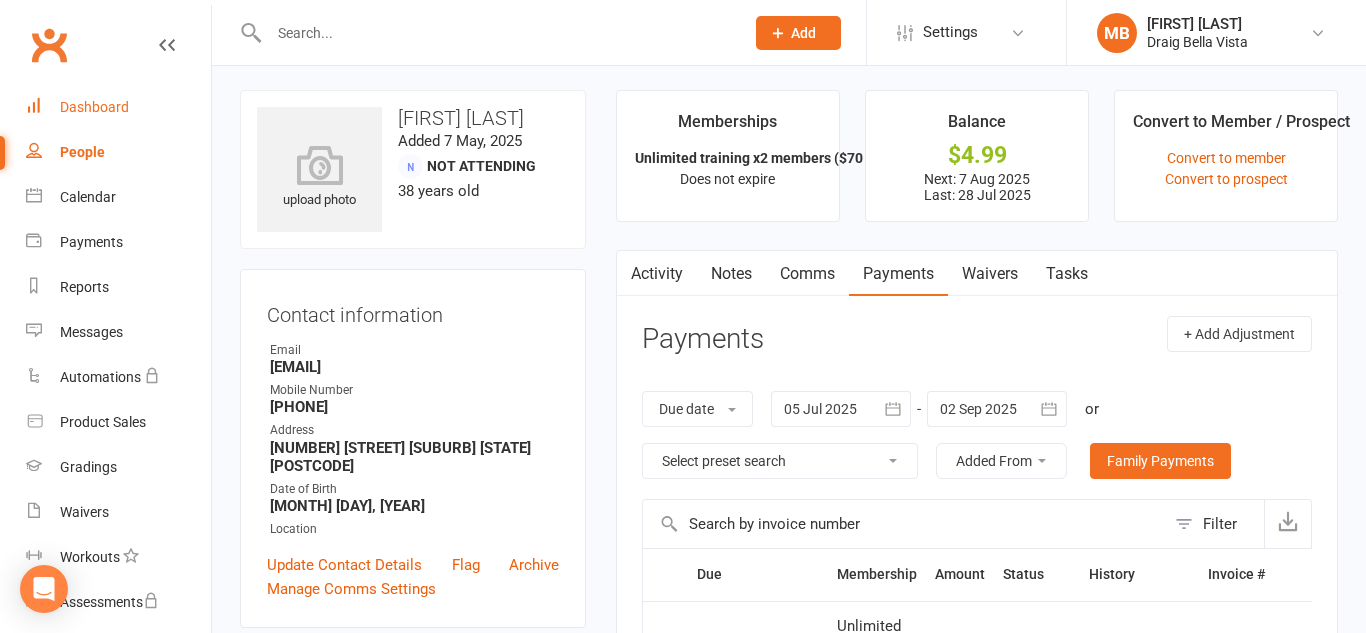 click on "Dashboard" at bounding box center [94, 107] 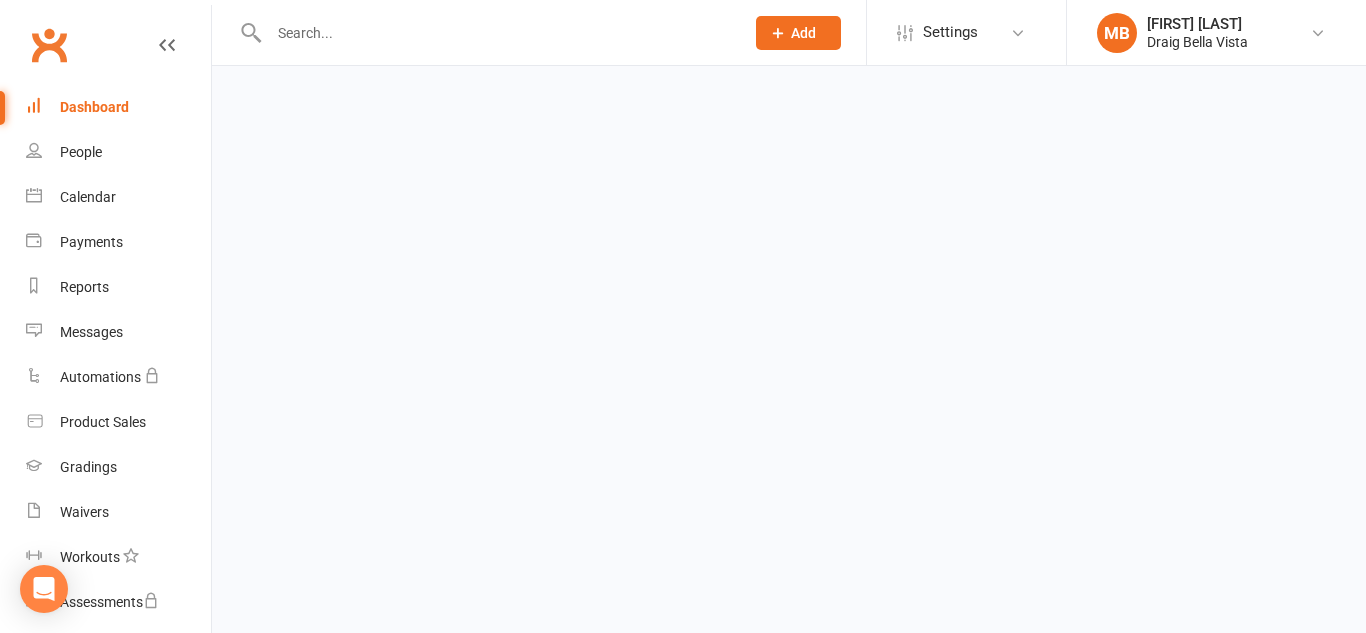 scroll, scrollTop: 0, scrollLeft: 0, axis: both 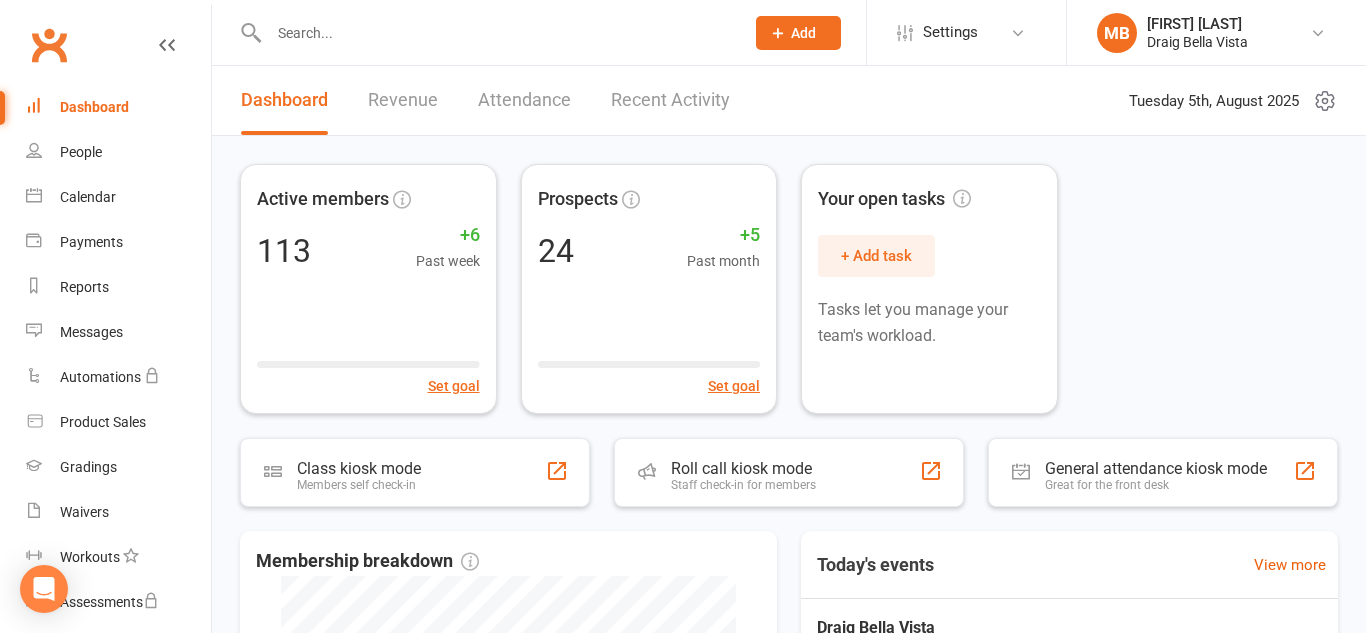 click on "Clubworx" at bounding box center [105, 57] 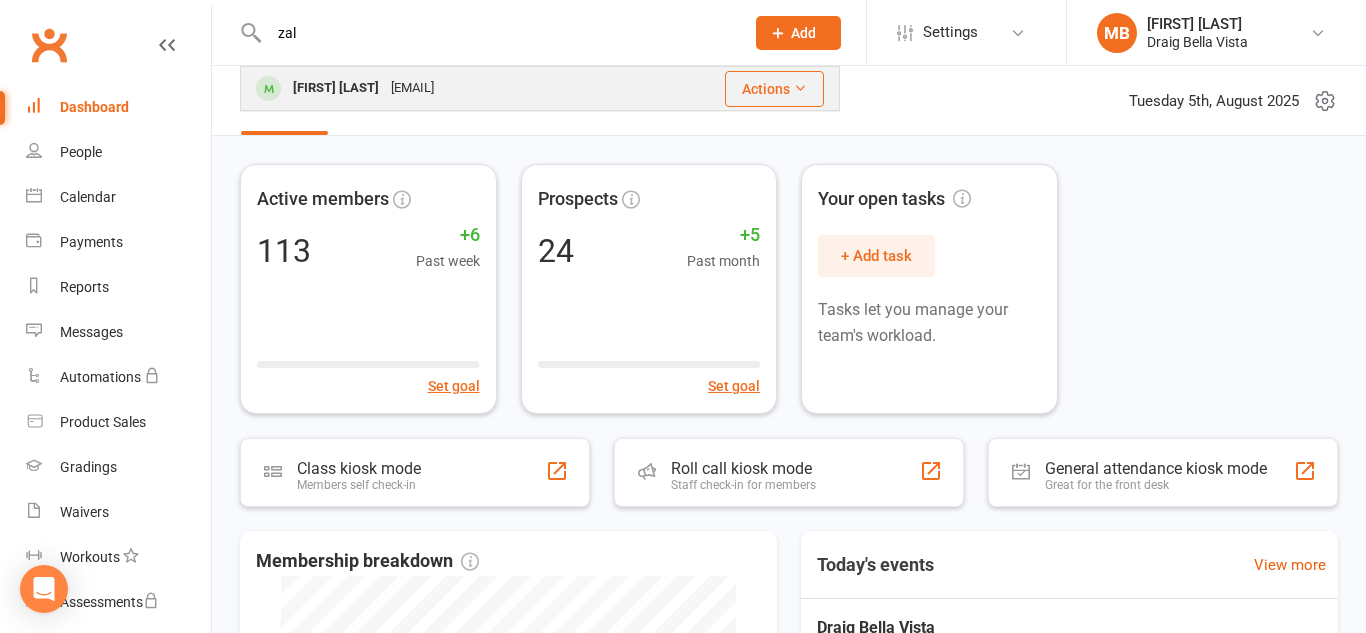 type on "zal" 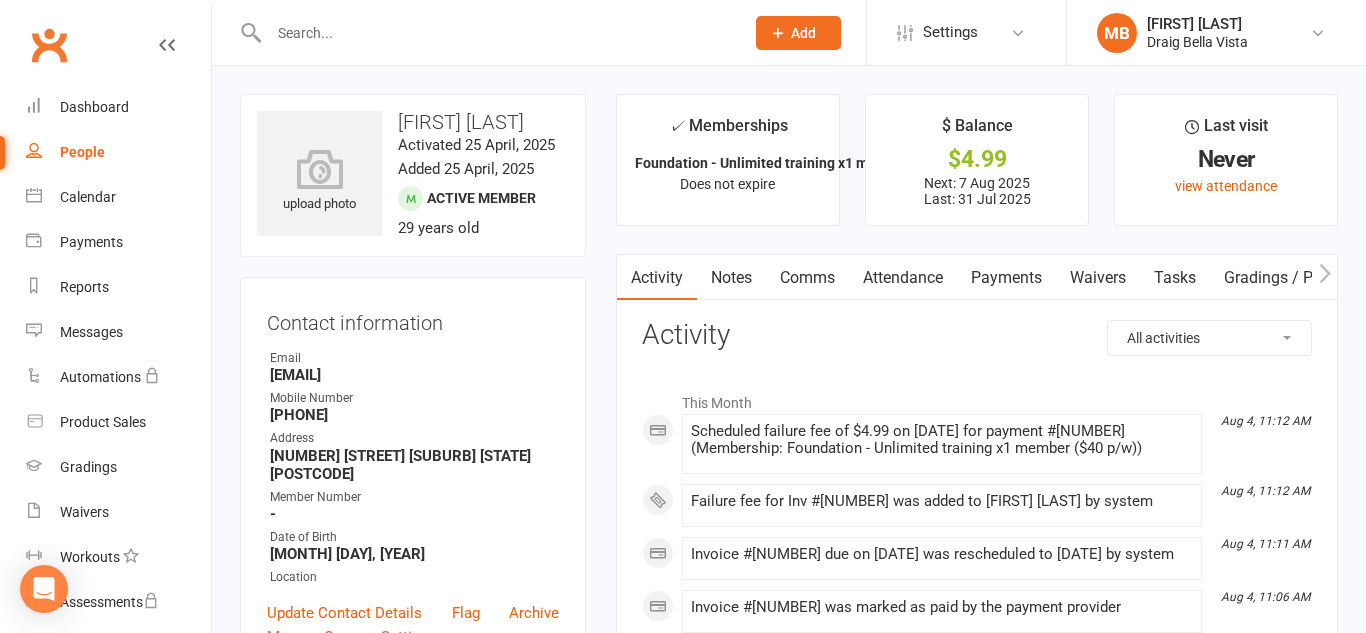 click on "Payments" at bounding box center [1006, 278] 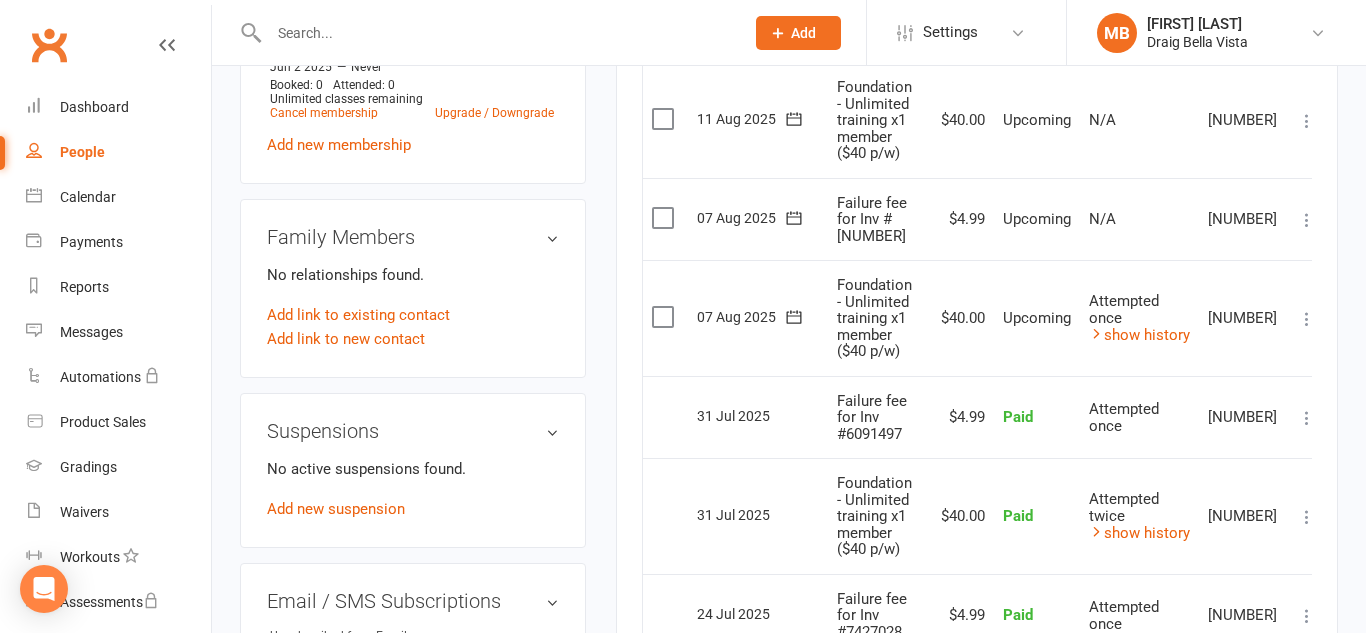 scroll, scrollTop: 901, scrollLeft: 0, axis: vertical 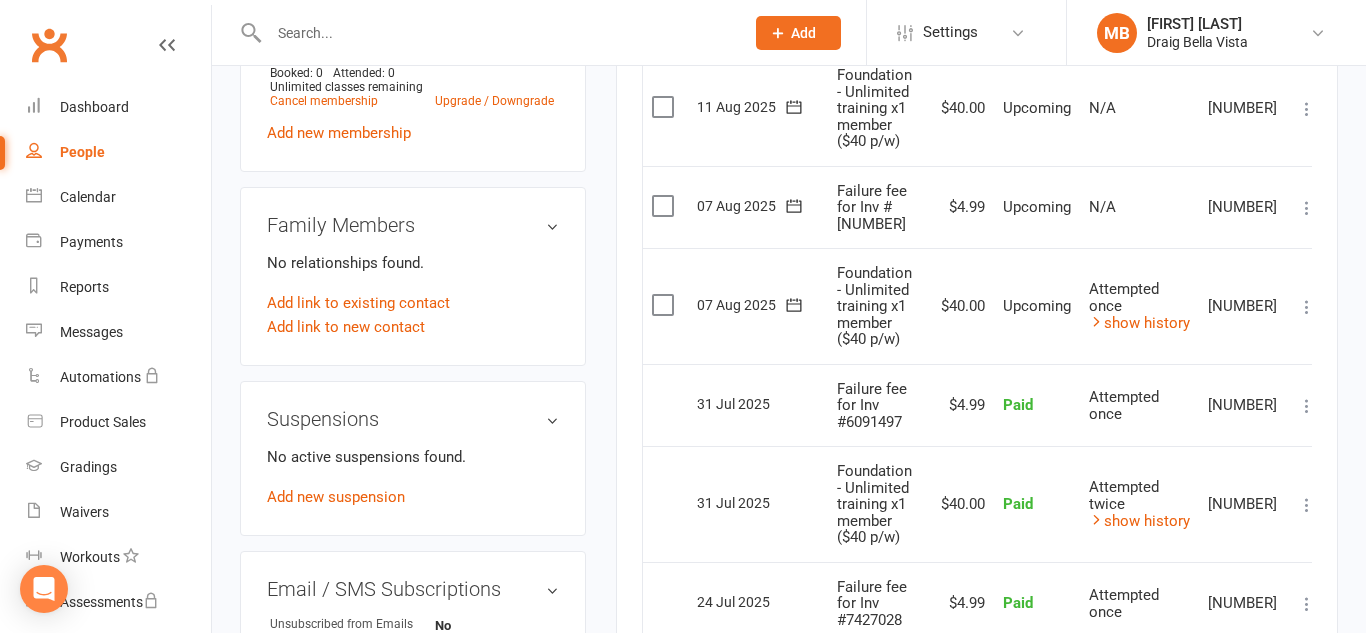 click at bounding box center [1307, 307] 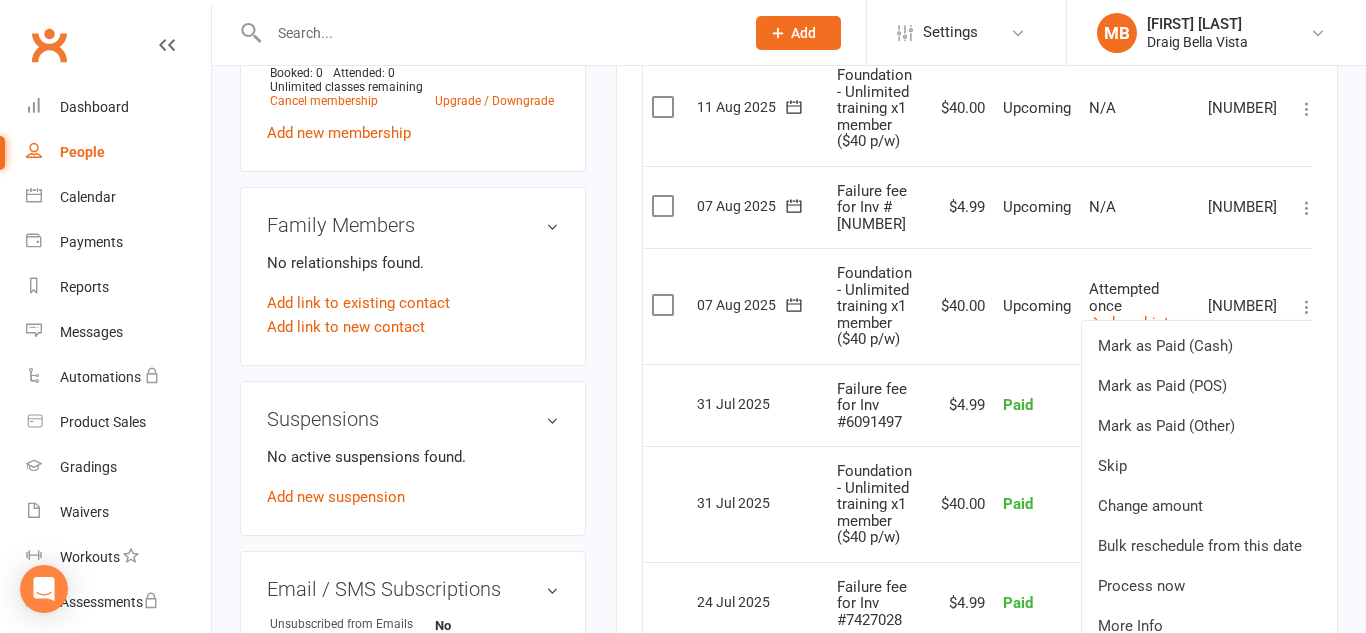 scroll, scrollTop: 1043, scrollLeft: 0, axis: vertical 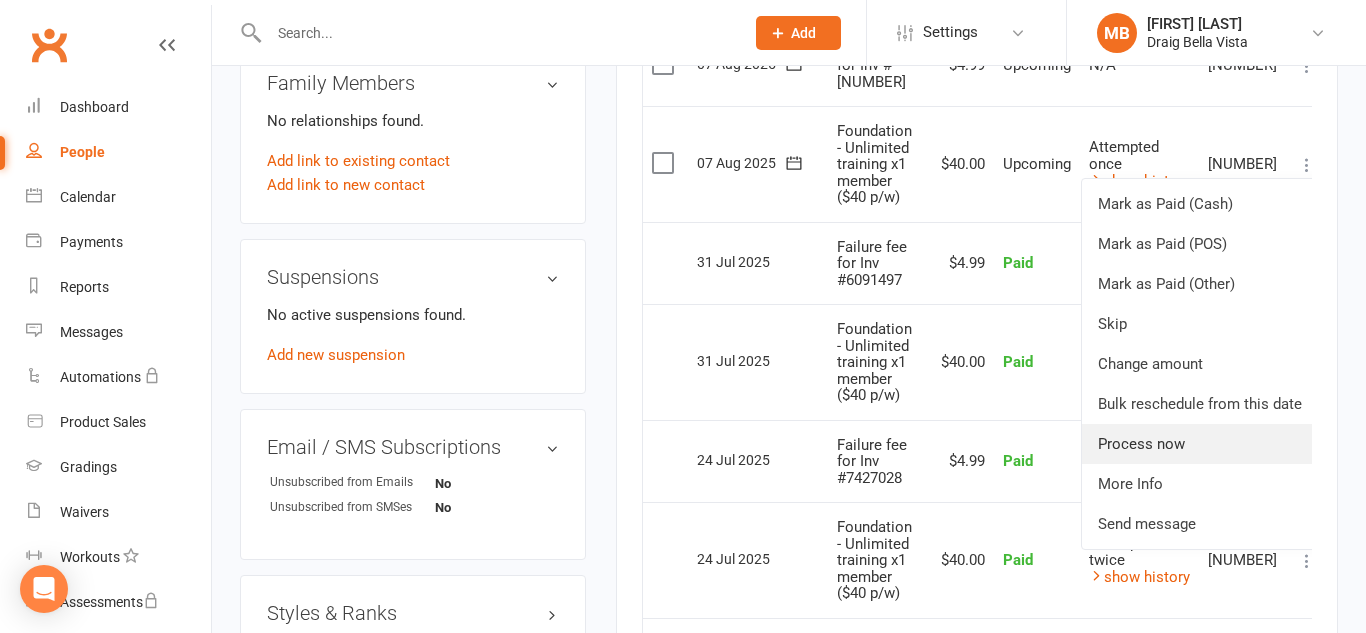click on "Process now" at bounding box center [1200, 444] 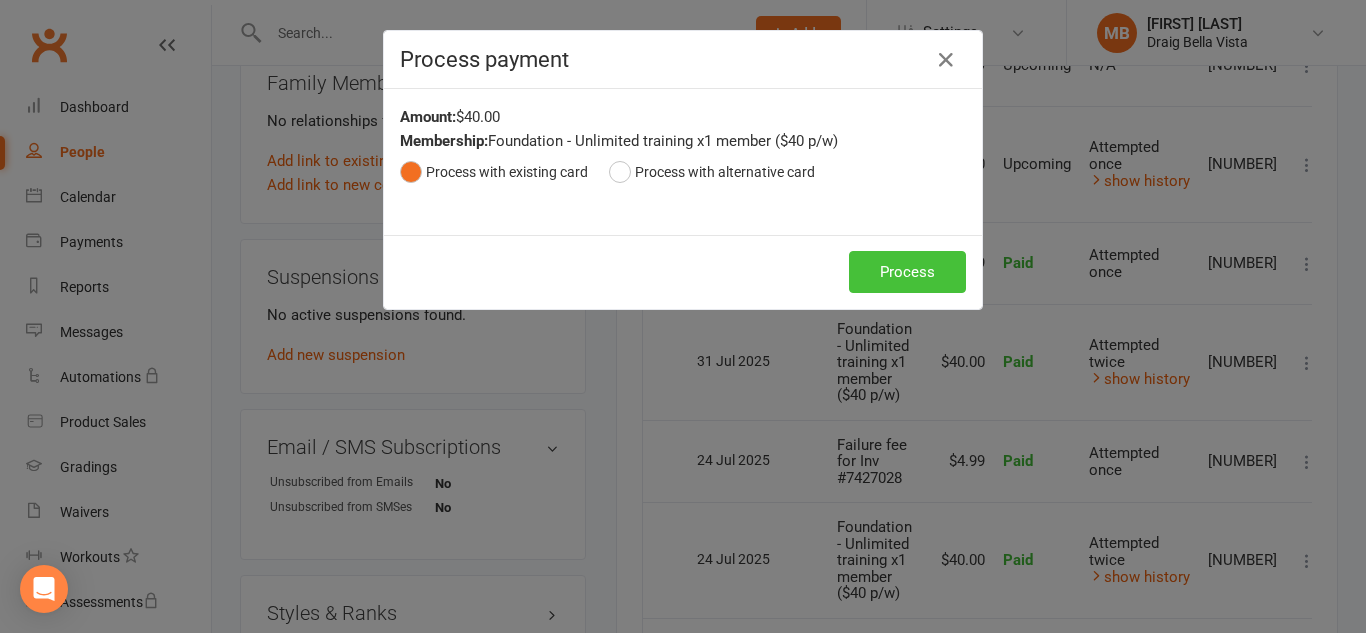 click on "Process" at bounding box center [907, 272] 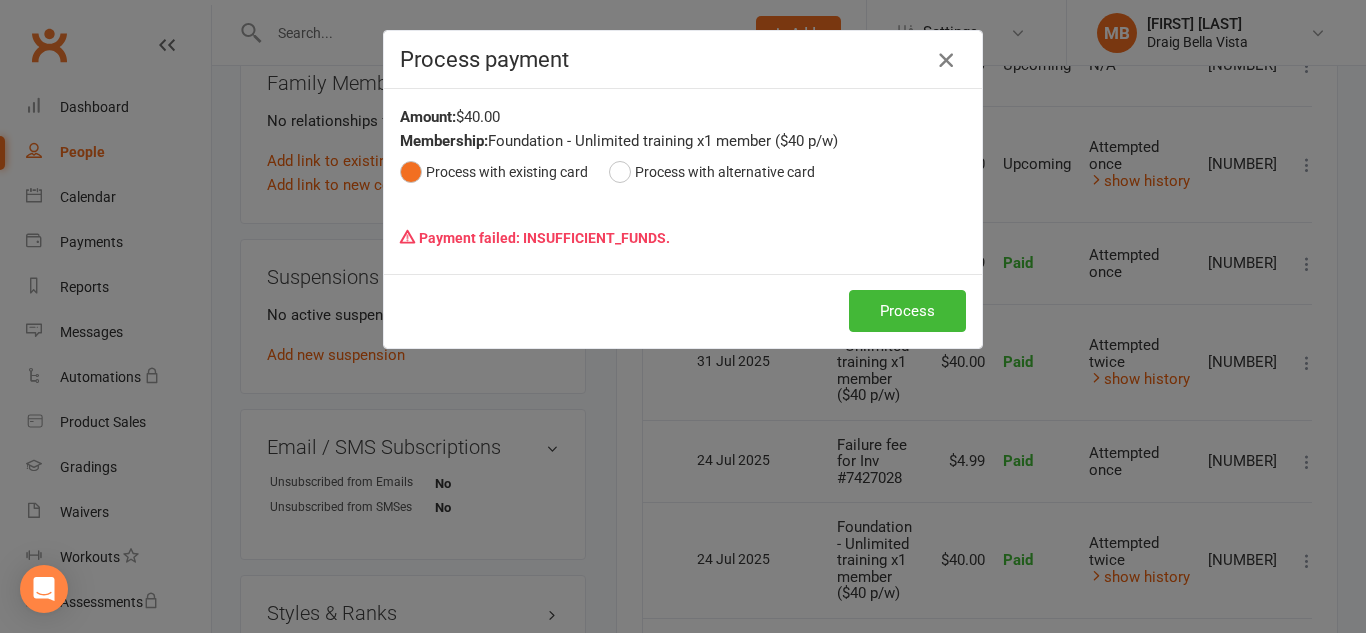 click at bounding box center [946, 60] 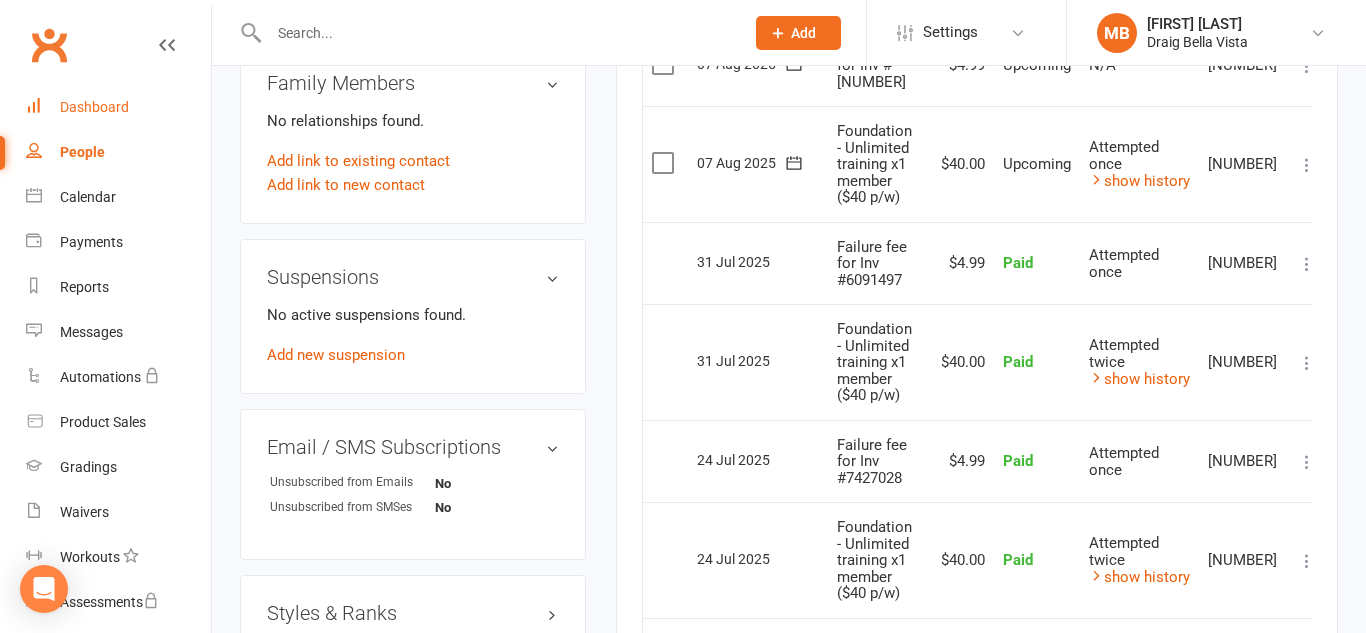 click on "Dashboard" at bounding box center [118, 107] 